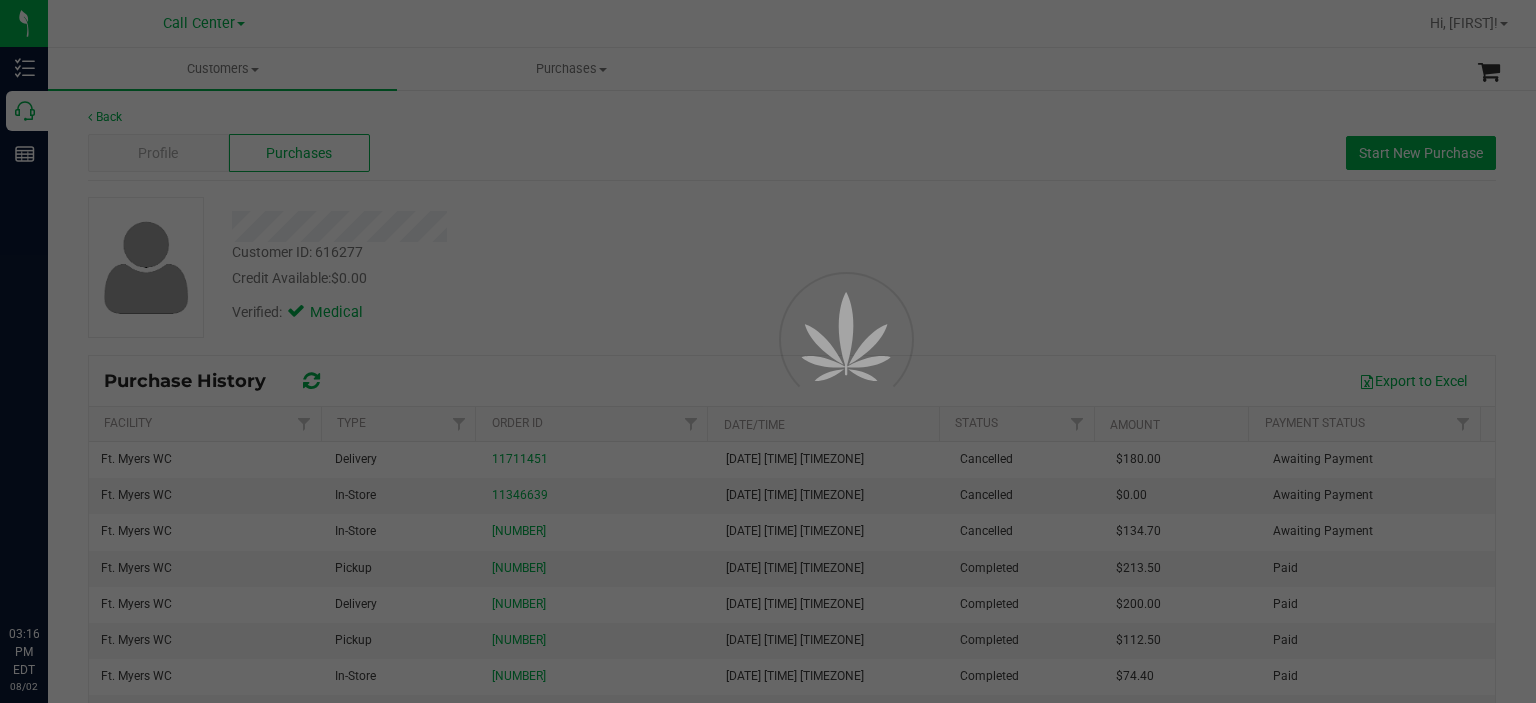 scroll, scrollTop: 0, scrollLeft: 0, axis: both 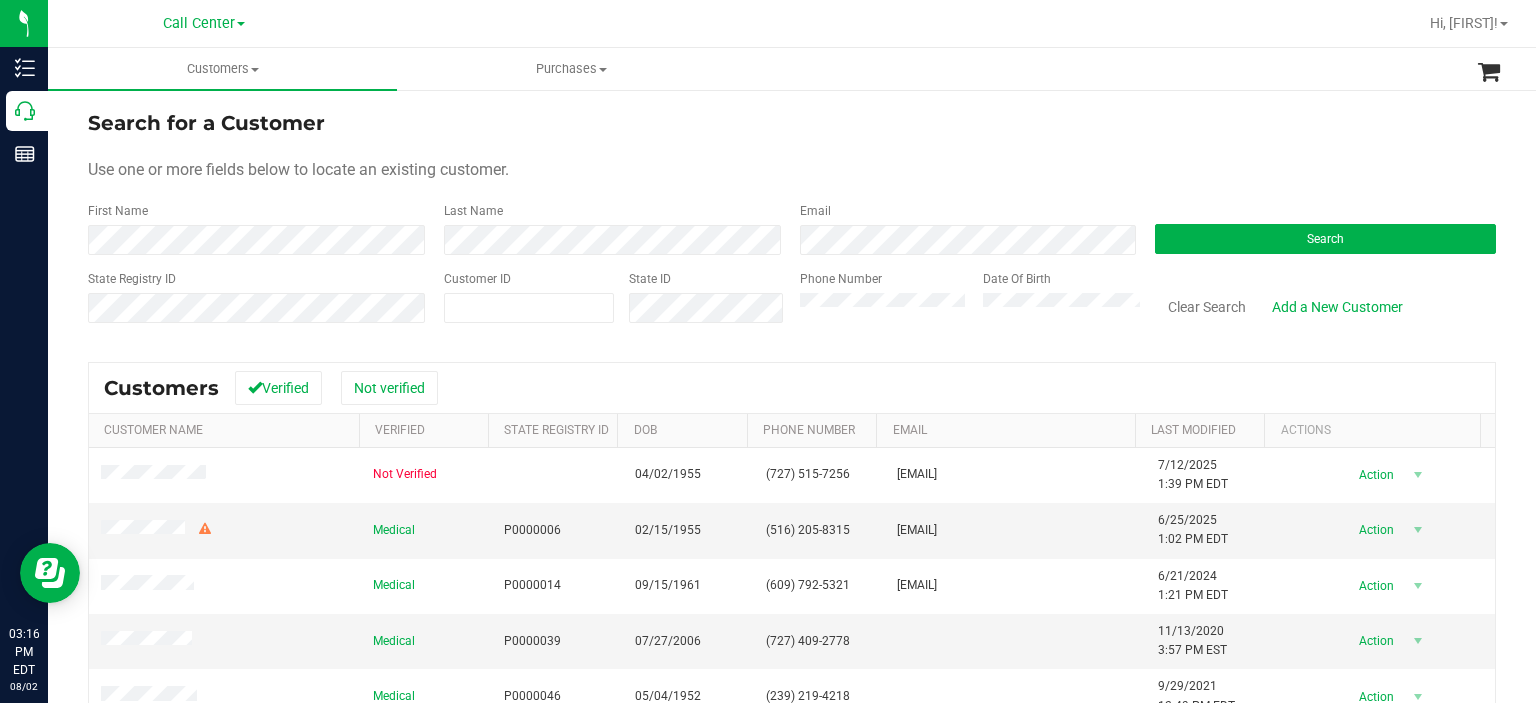 drag, startPoint x: 771, startPoint y: 139, endPoint x: 786, endPoint y: 144, distance: 15.811388 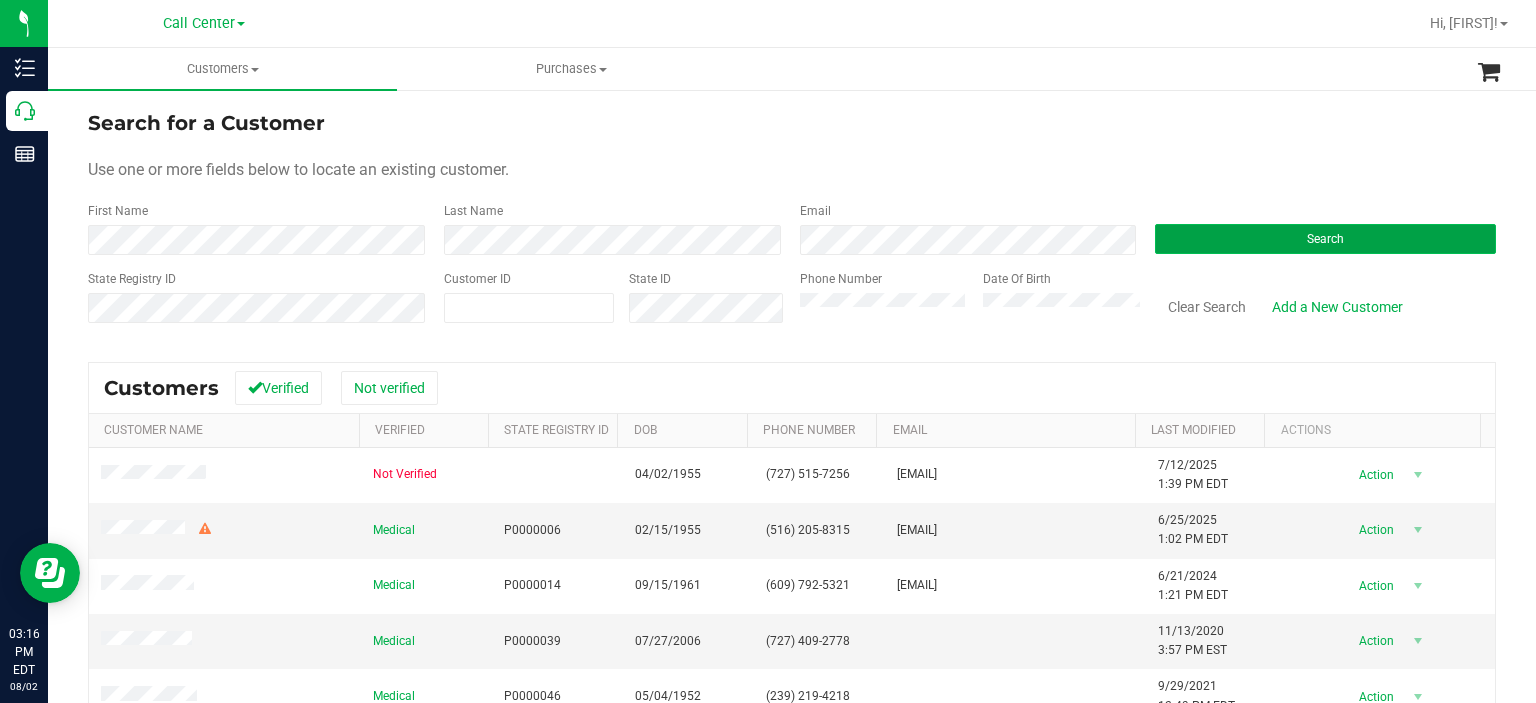 click on "Search" at bounding box center [1325, 239] 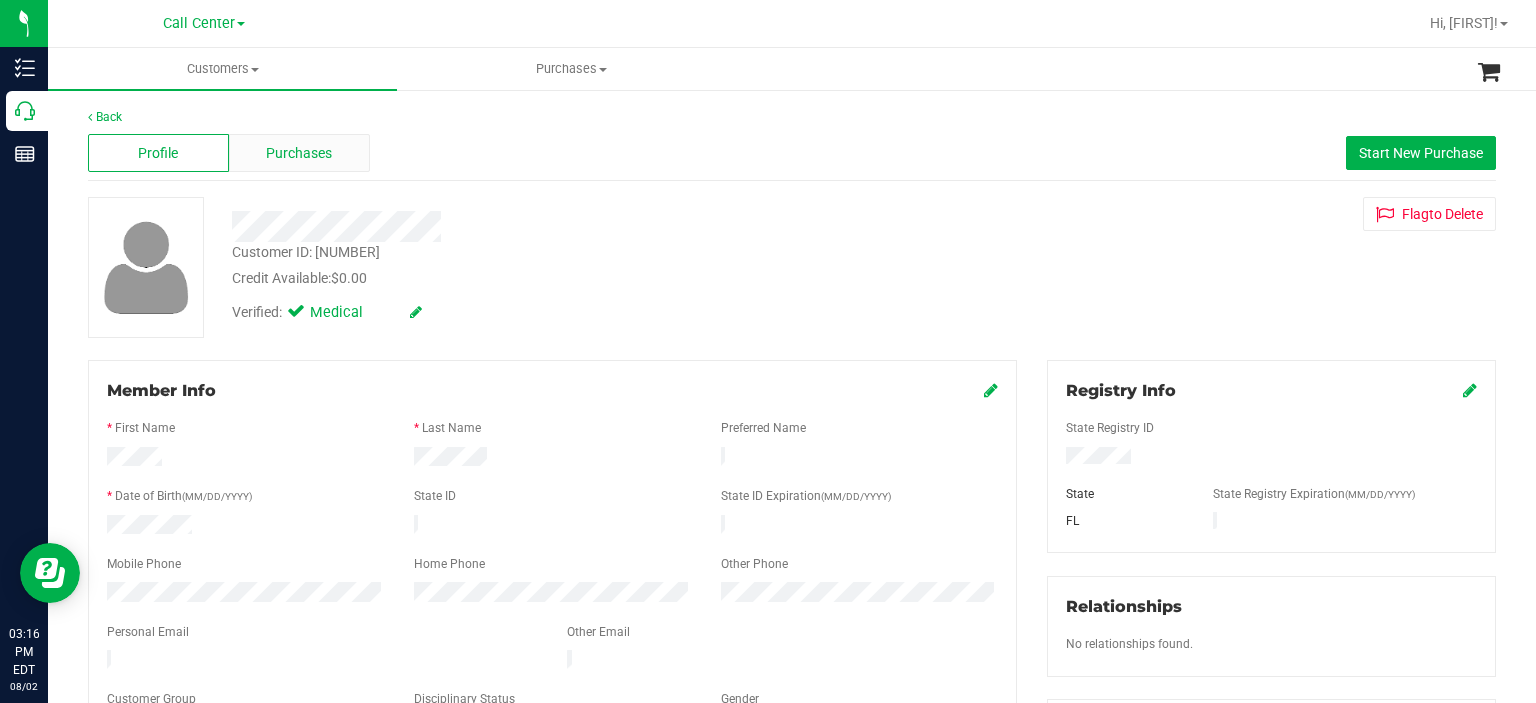 drag, startPoint x: 272, startPoint y: 179, endPoint x: 281, endPoint y: 167, distance: 15 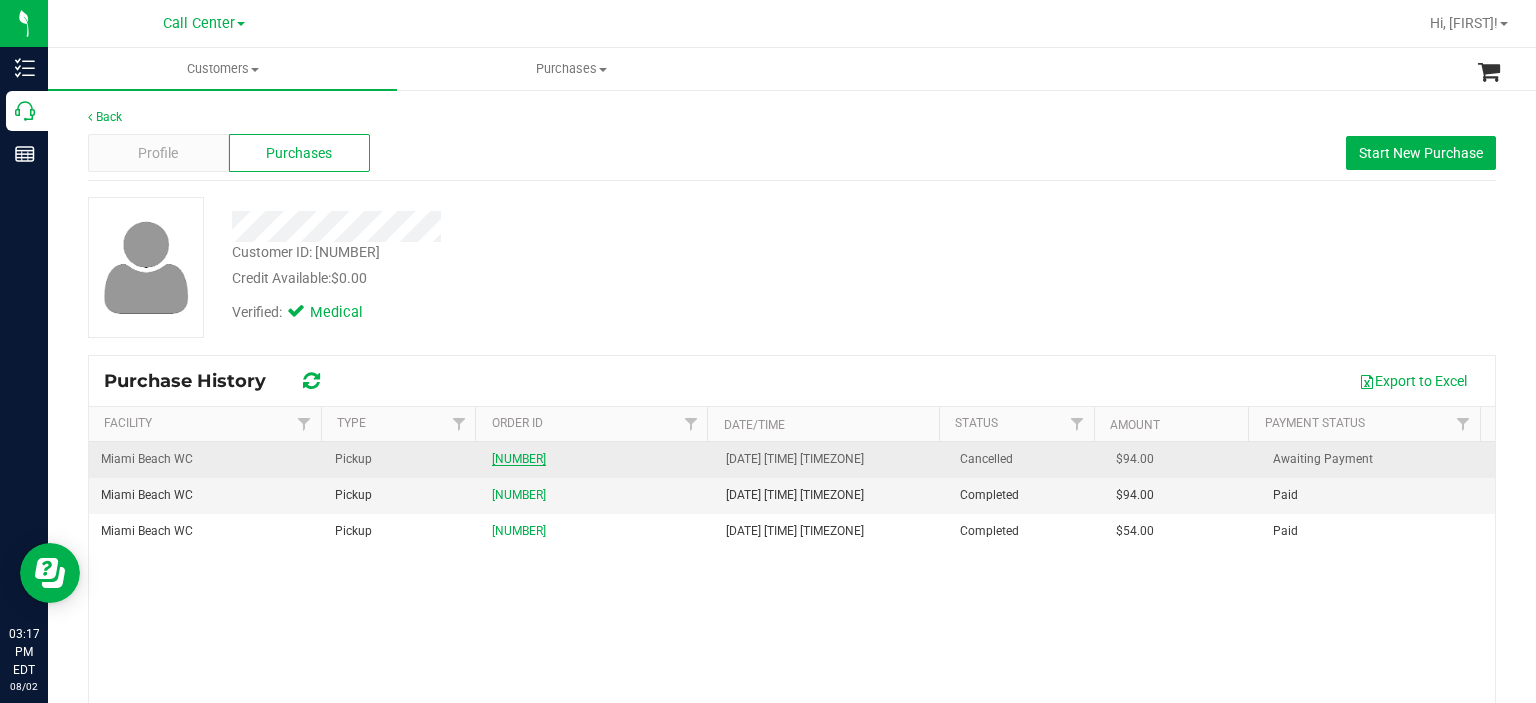 click on "11717296" at bounding box center [519, 459] 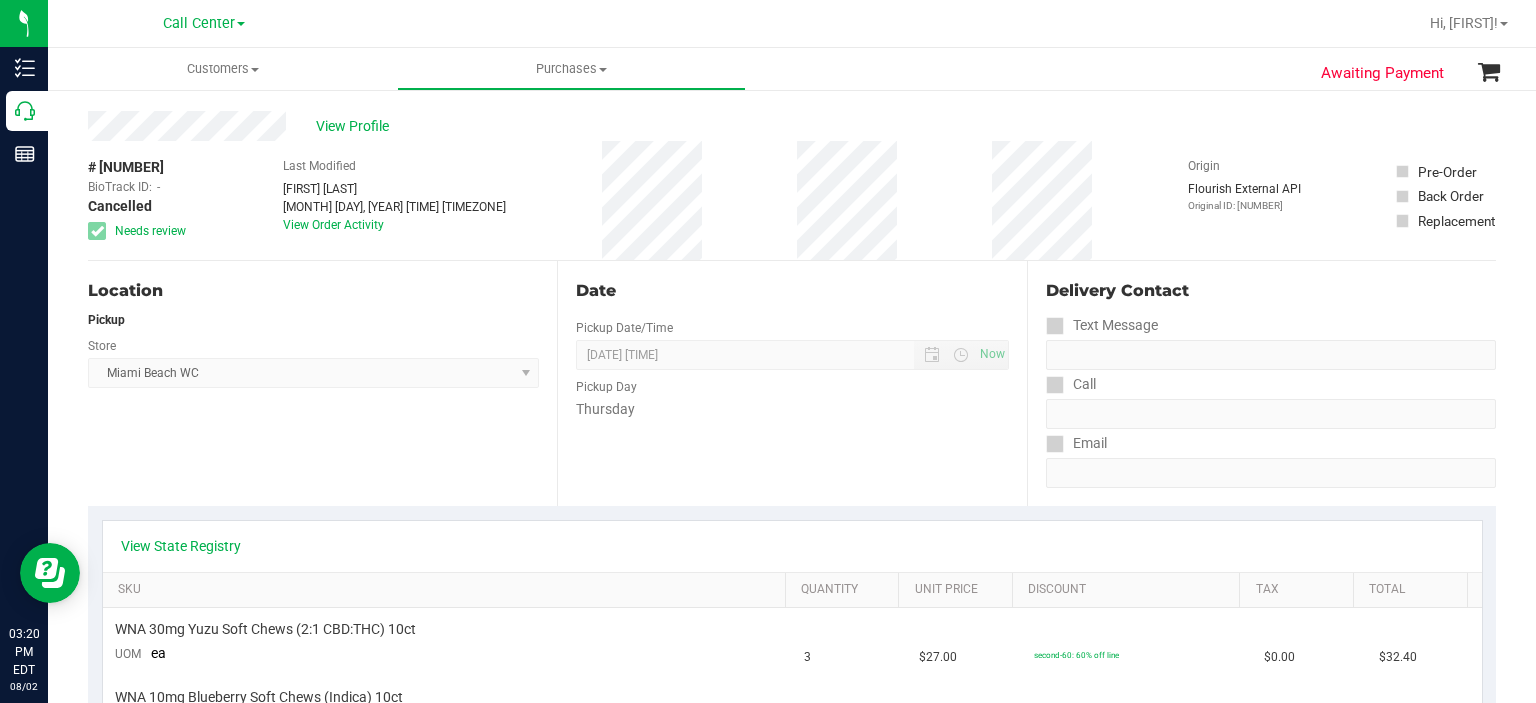 scroll, scrollTop: 0, scrollLeft: 0, axis: both 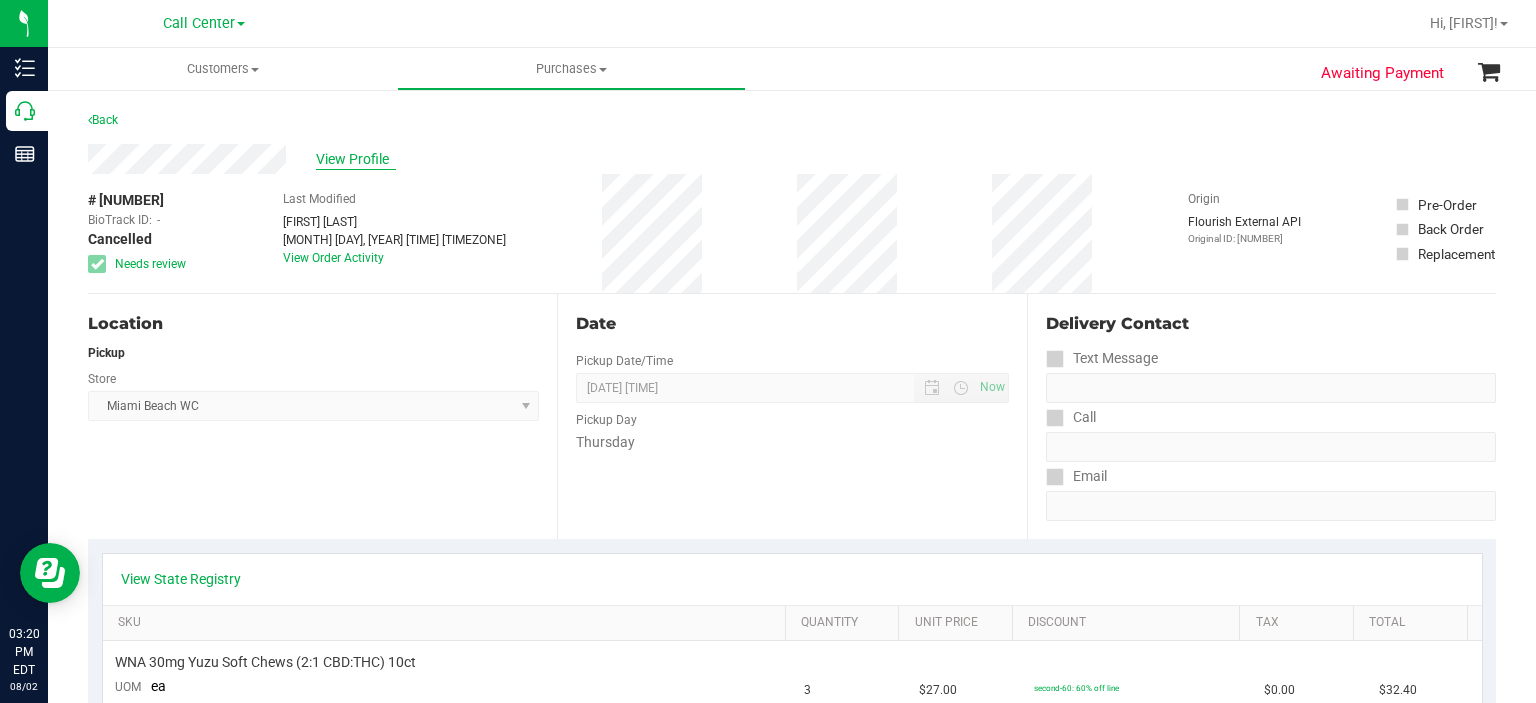 click on "View Profile" at bounding box center (356, 159) 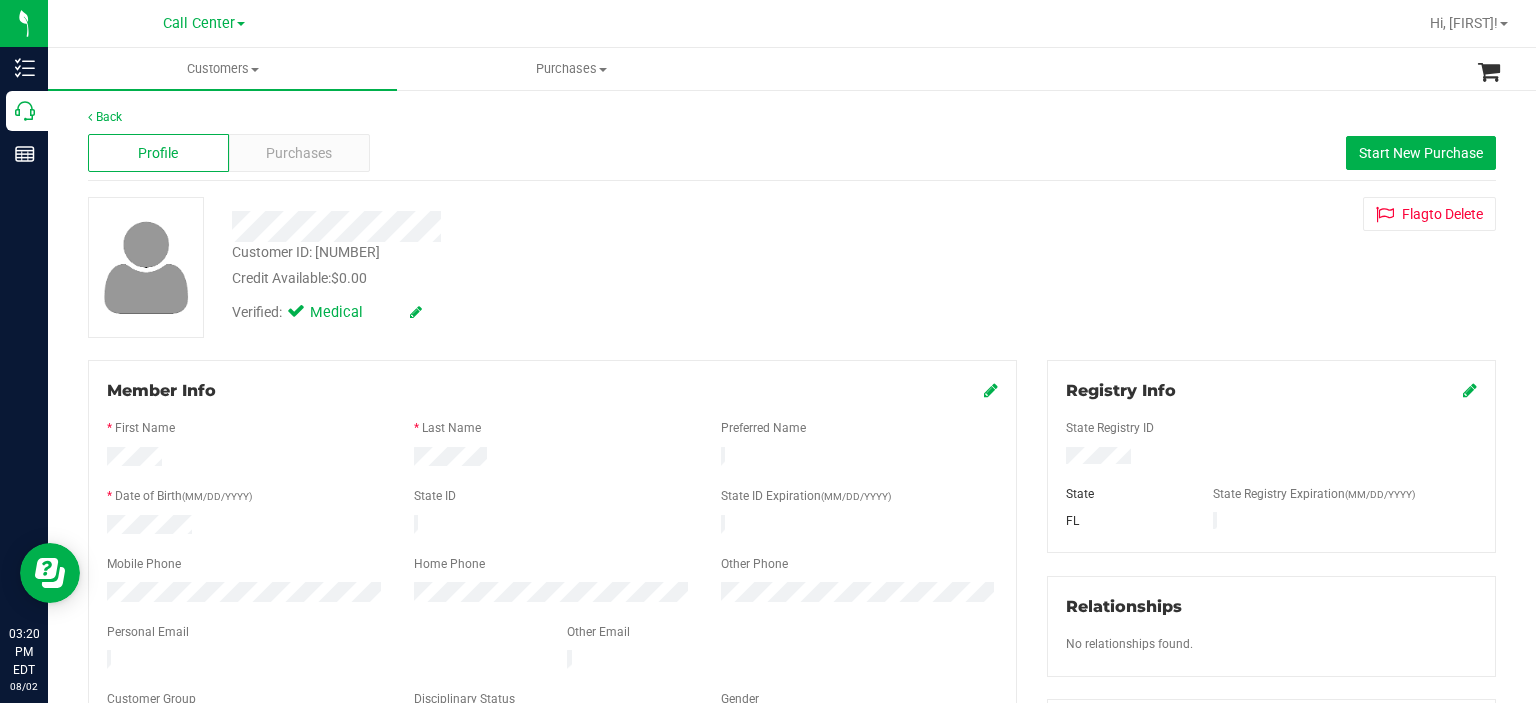 click on "Profile
Purchases
Start New Purchase" at bounding box center (792, 153) 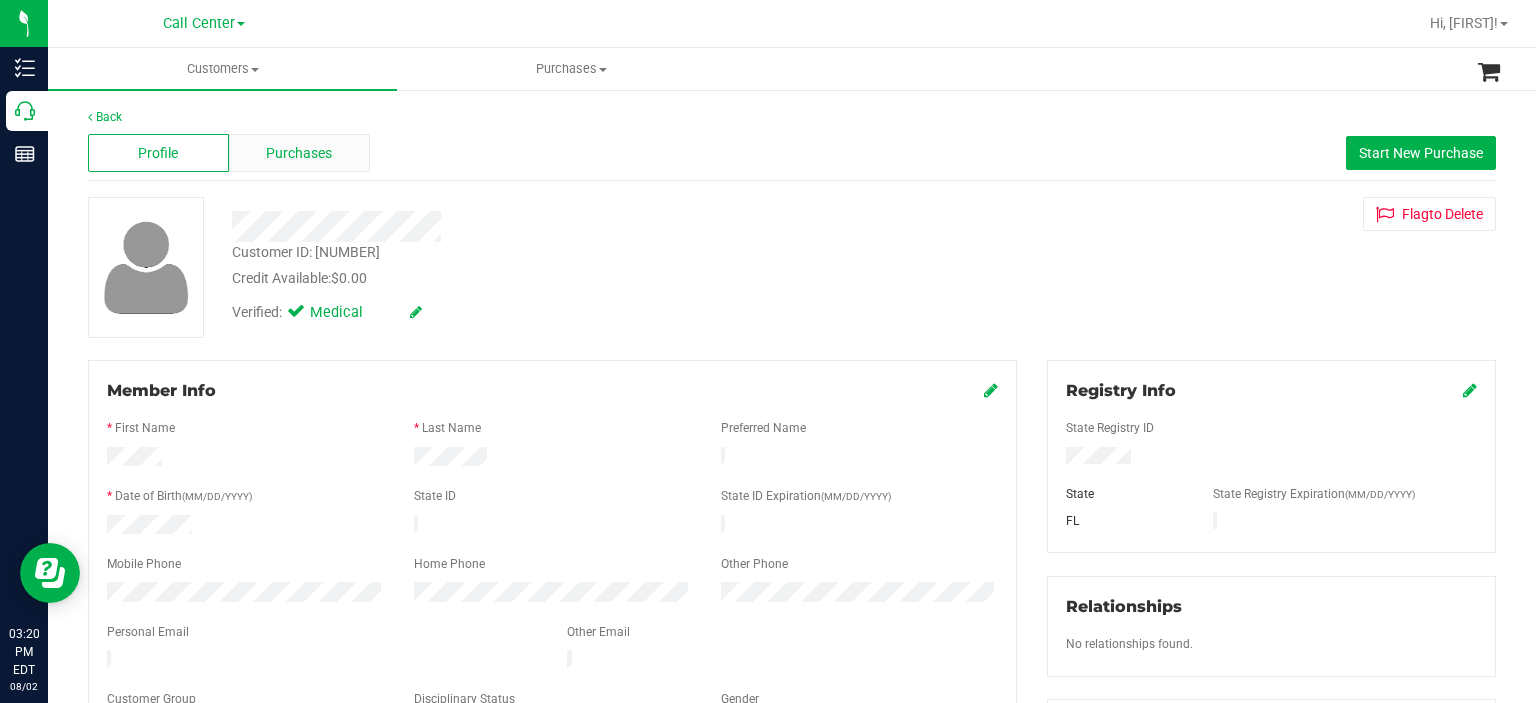 click on "Purchases" at bounding box center (299, 153) 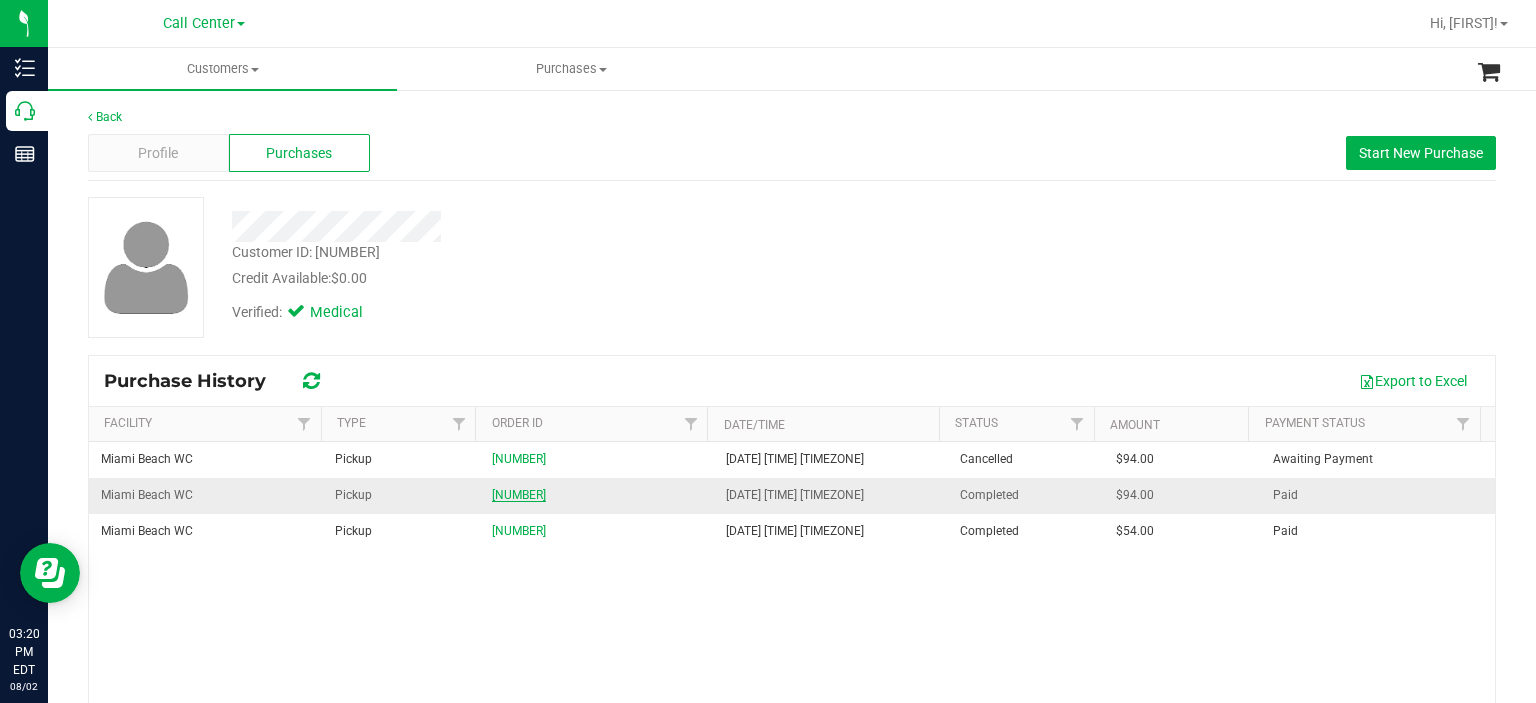 click on "11717267" at bounding box center (519, 495) 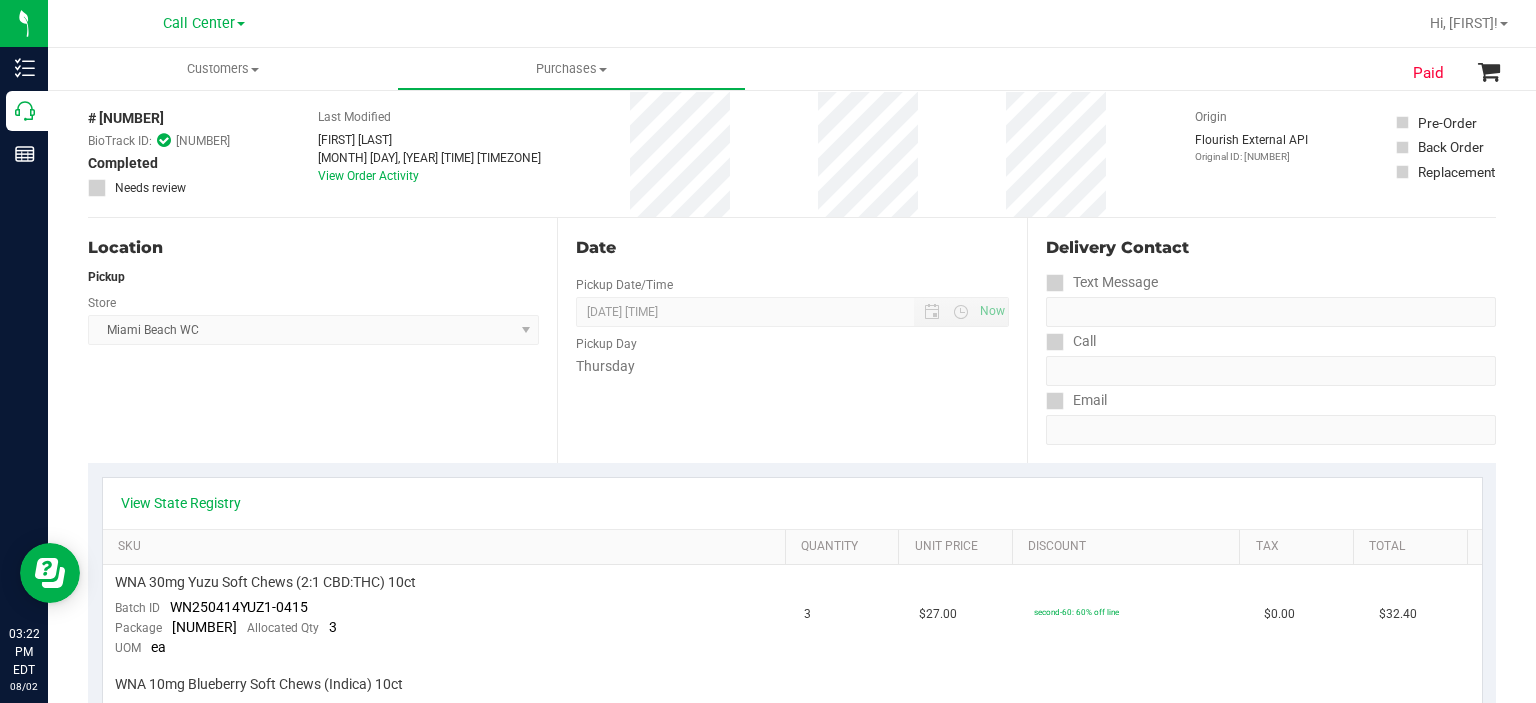 scroll, scrollTop: 0, scrollLeft: 0, axis: both 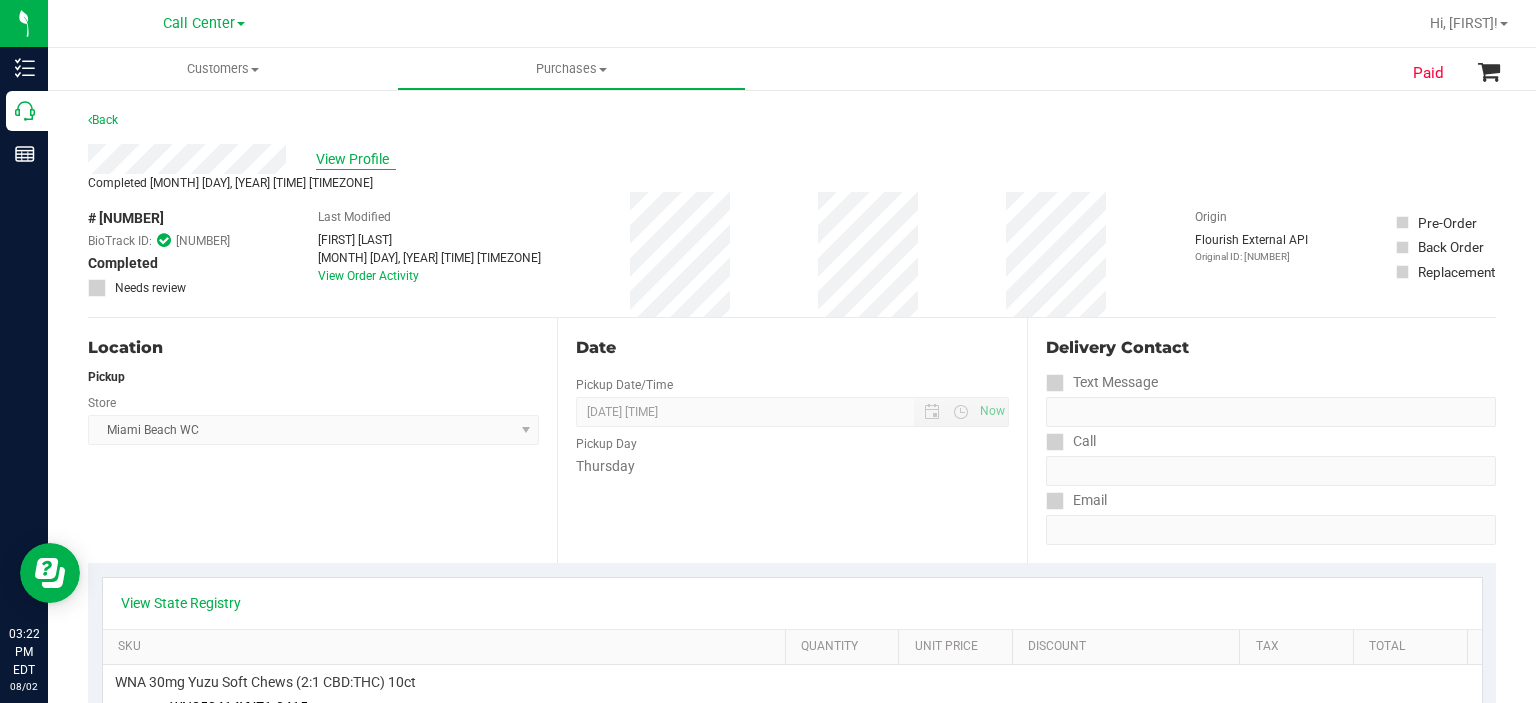 click on "View Profile" at bounding box center (356, 159) 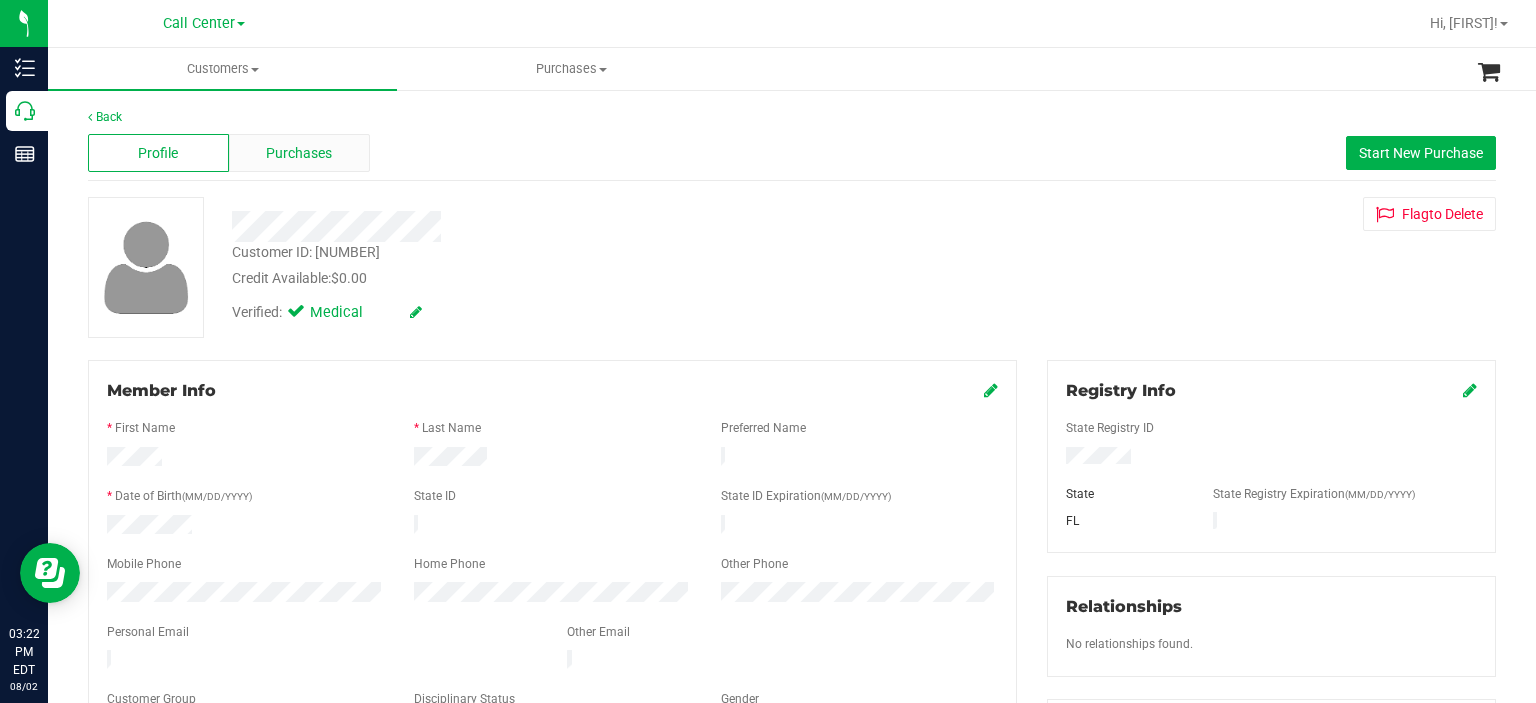 click on "Purchases" at bounding box center [299, 153] 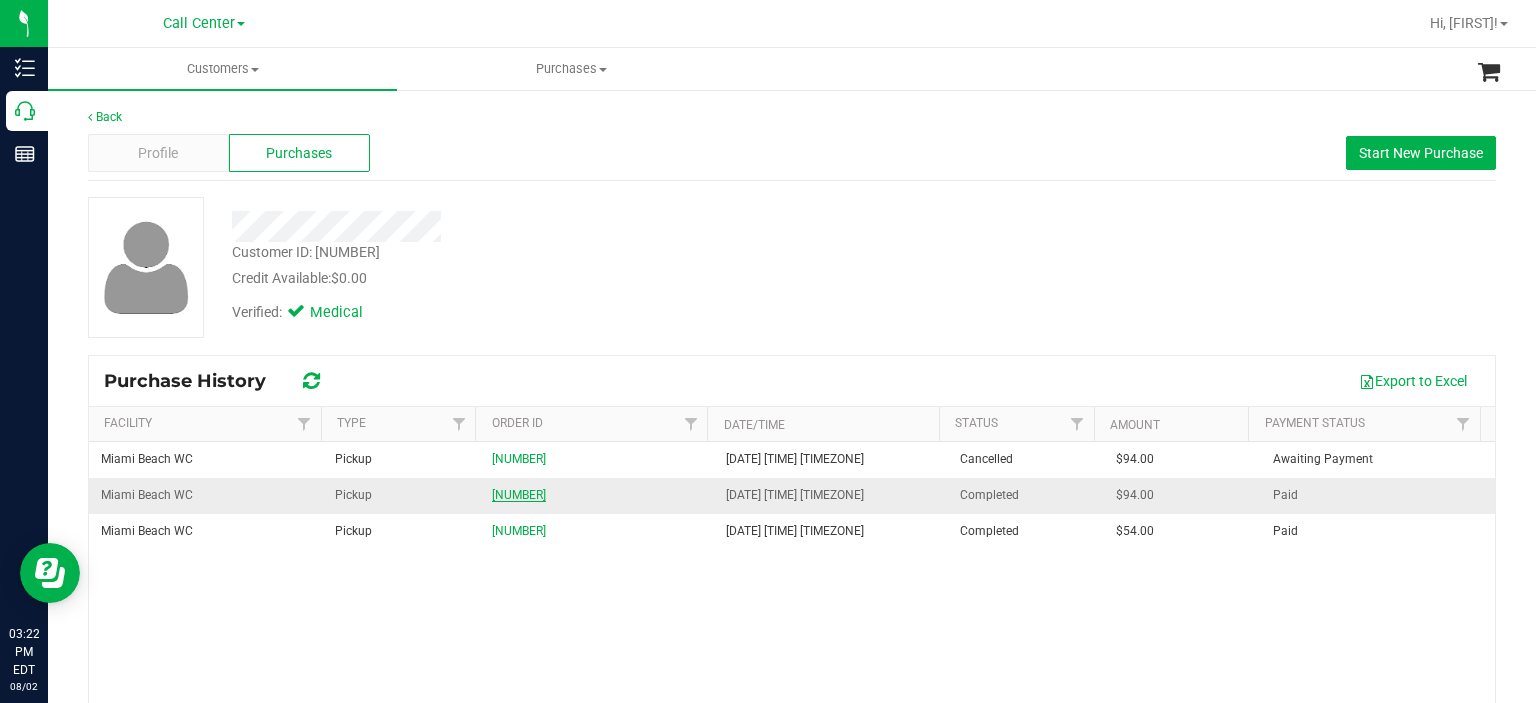 click on "11717267" at bounding box center [519, 495] 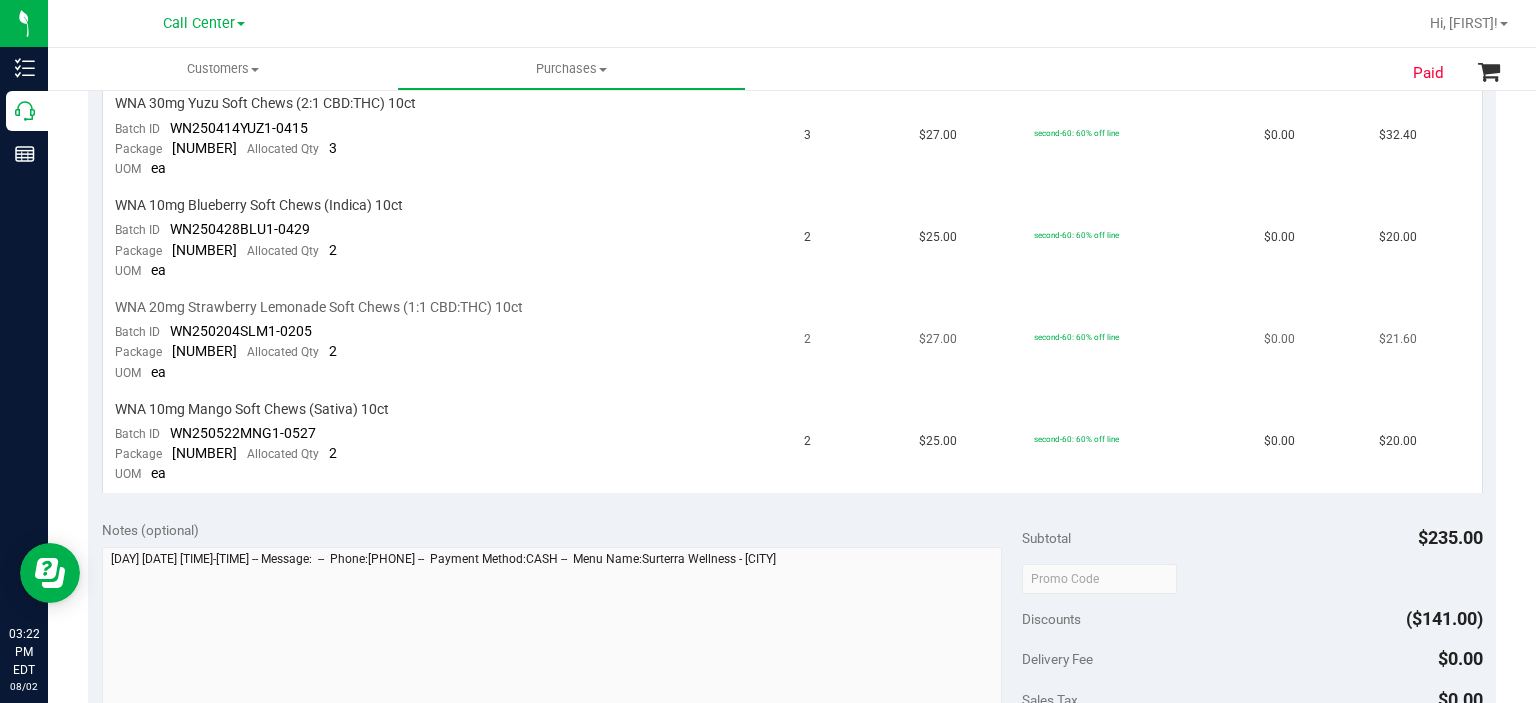 scroll, scrollTop: 700, scrollLeft: 0, axis: vertical 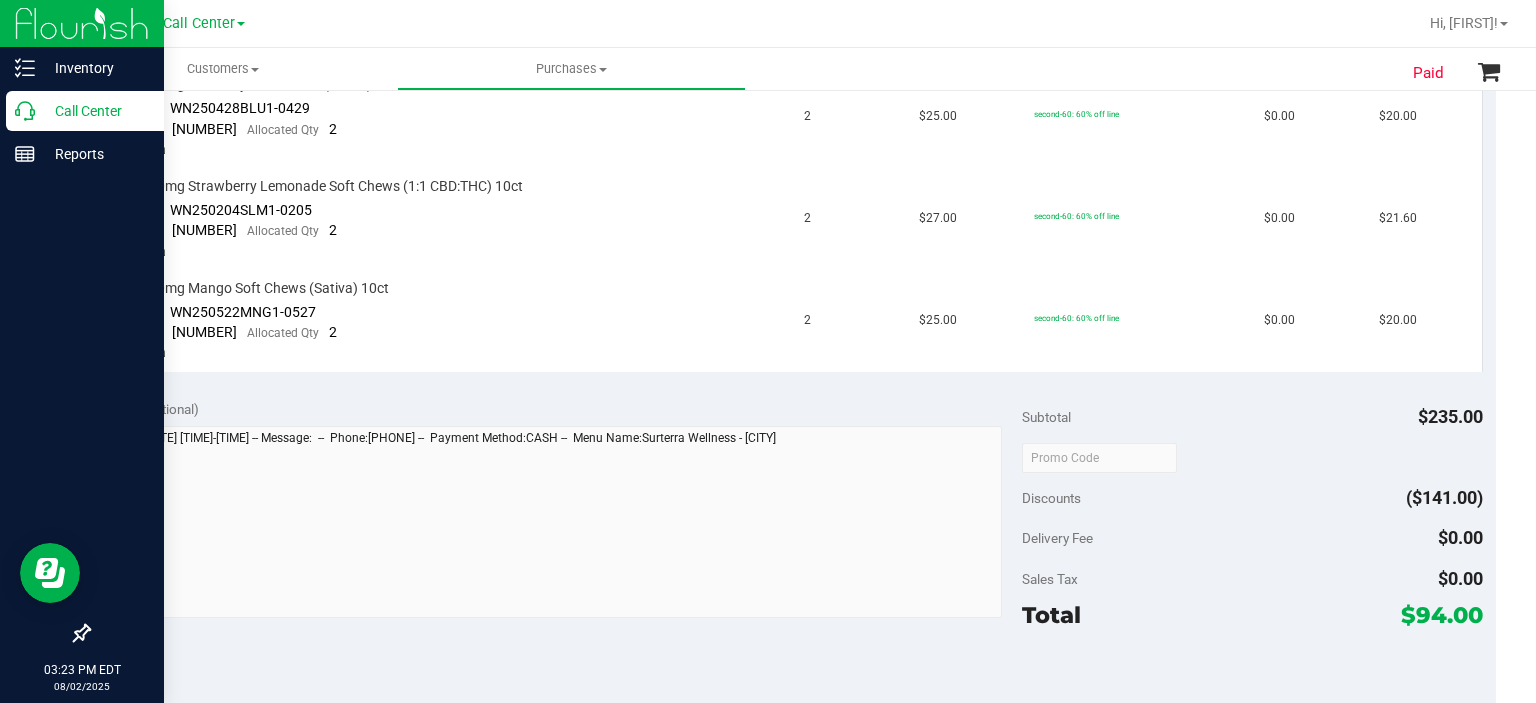 click 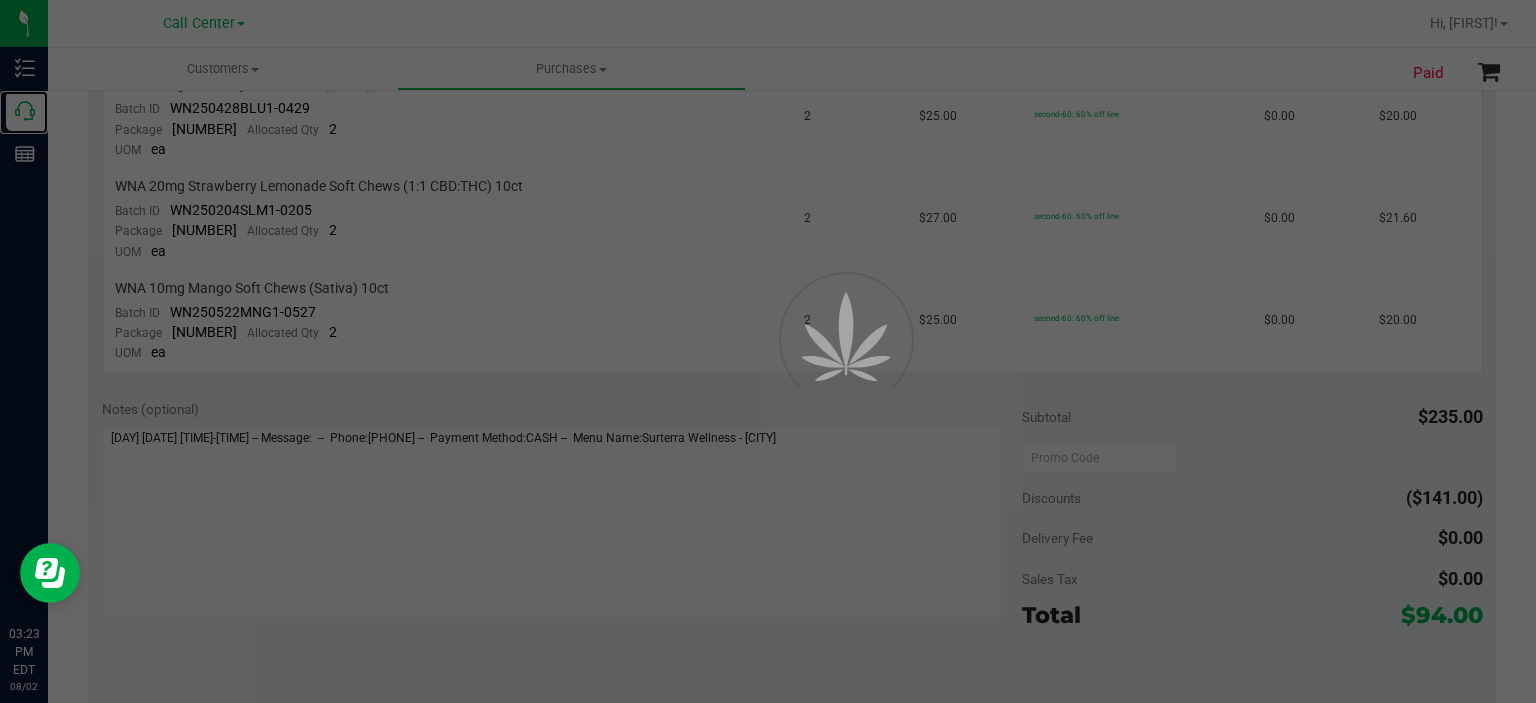 scroll, scrollTop: 0, scrollLeft: 0, axis: both 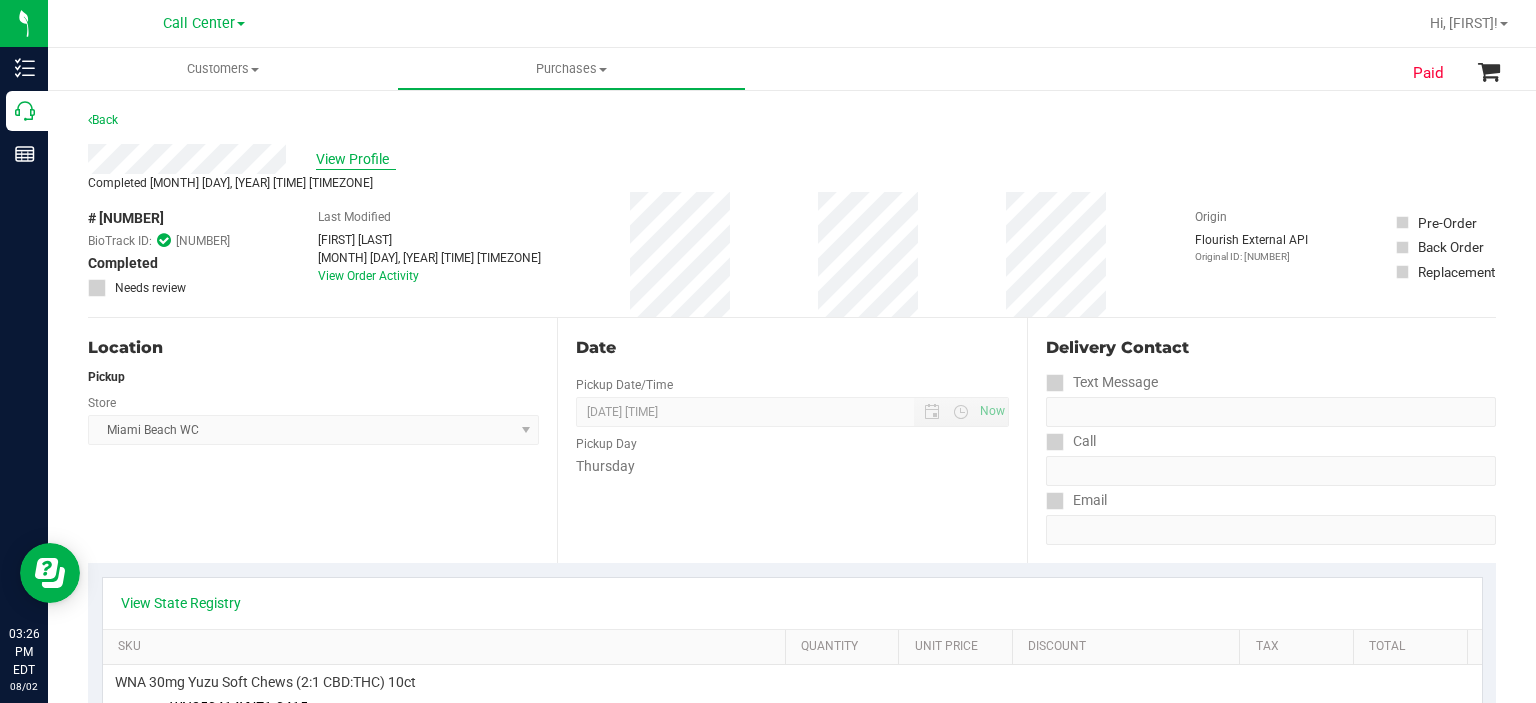 click on "View Profile" at bounding box center (356, 159) 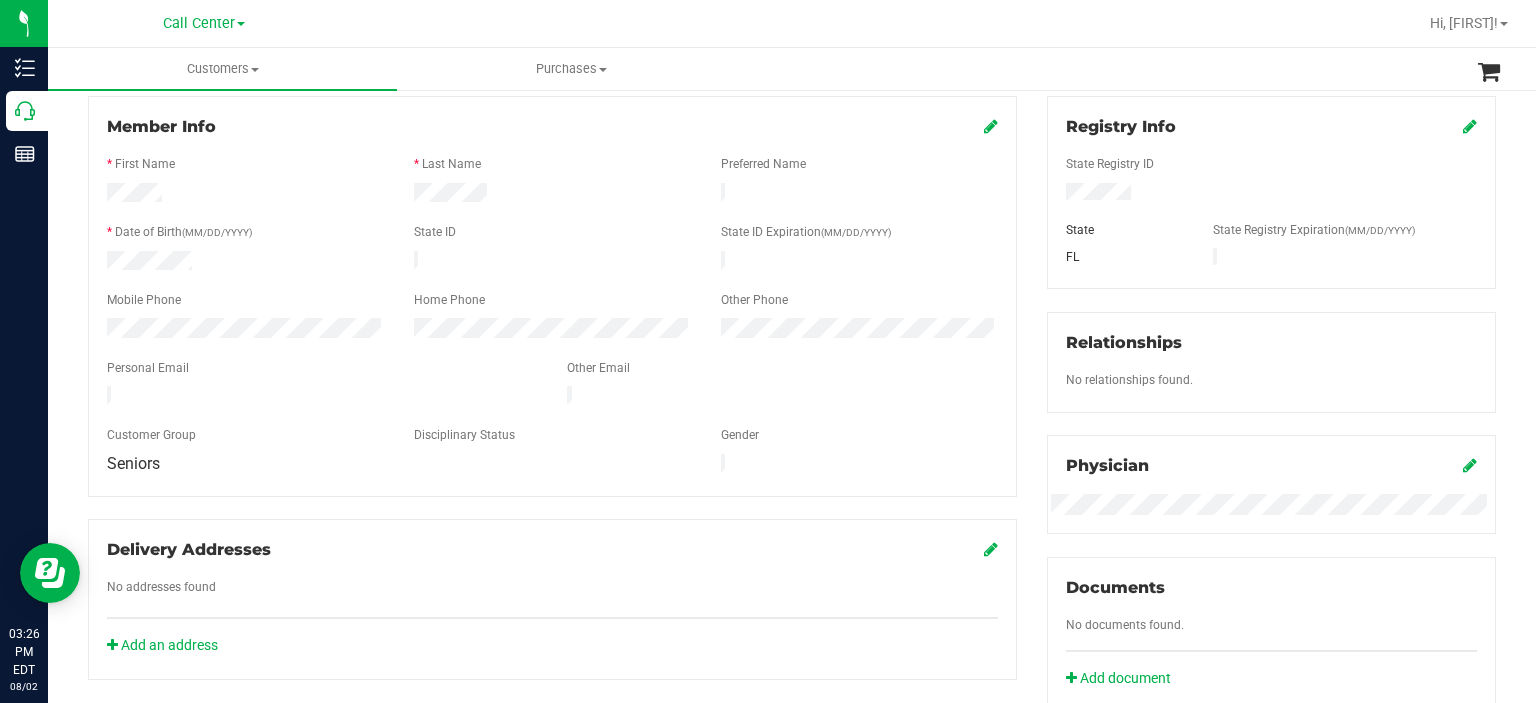 scroll, scrollTop: 300, scrollLeft: 0, axis: vertical 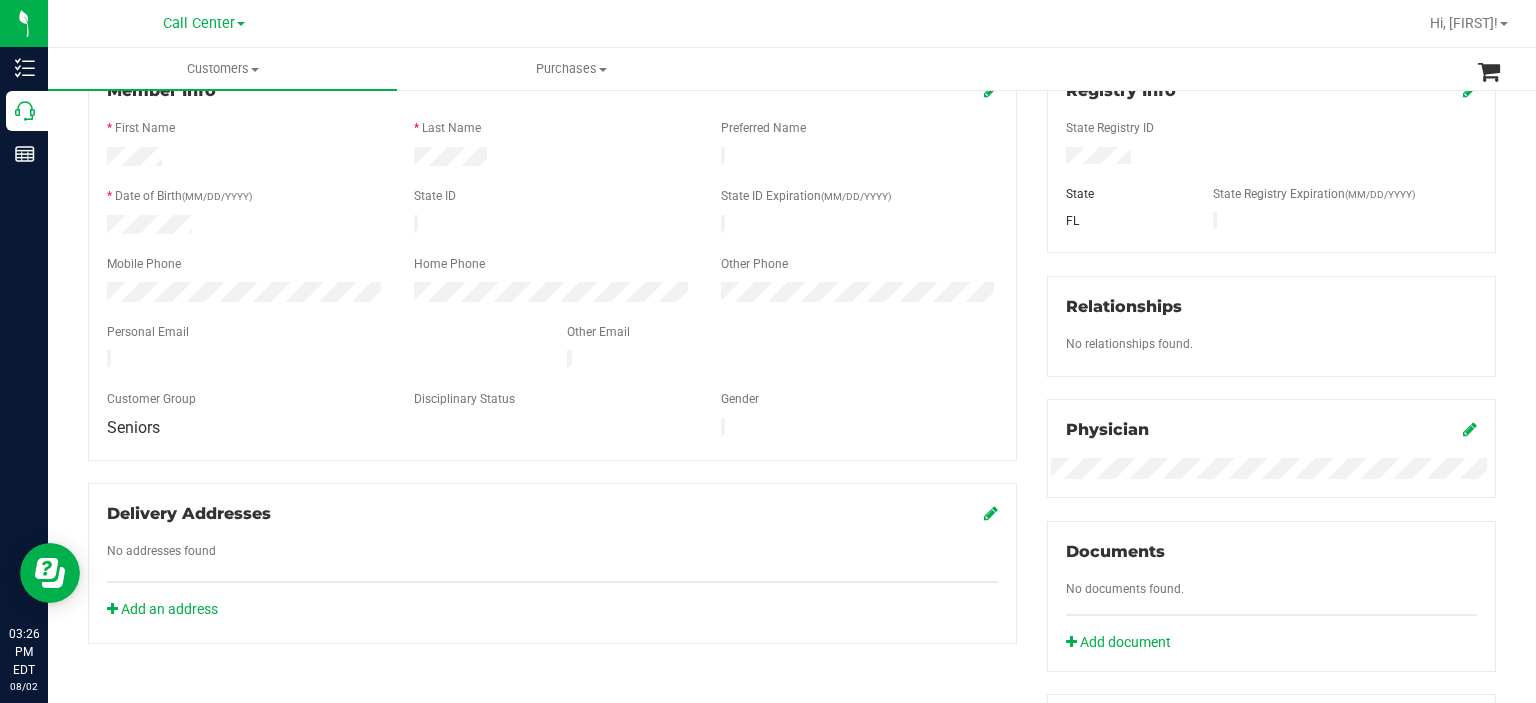 click at bounding box center [322, 362] 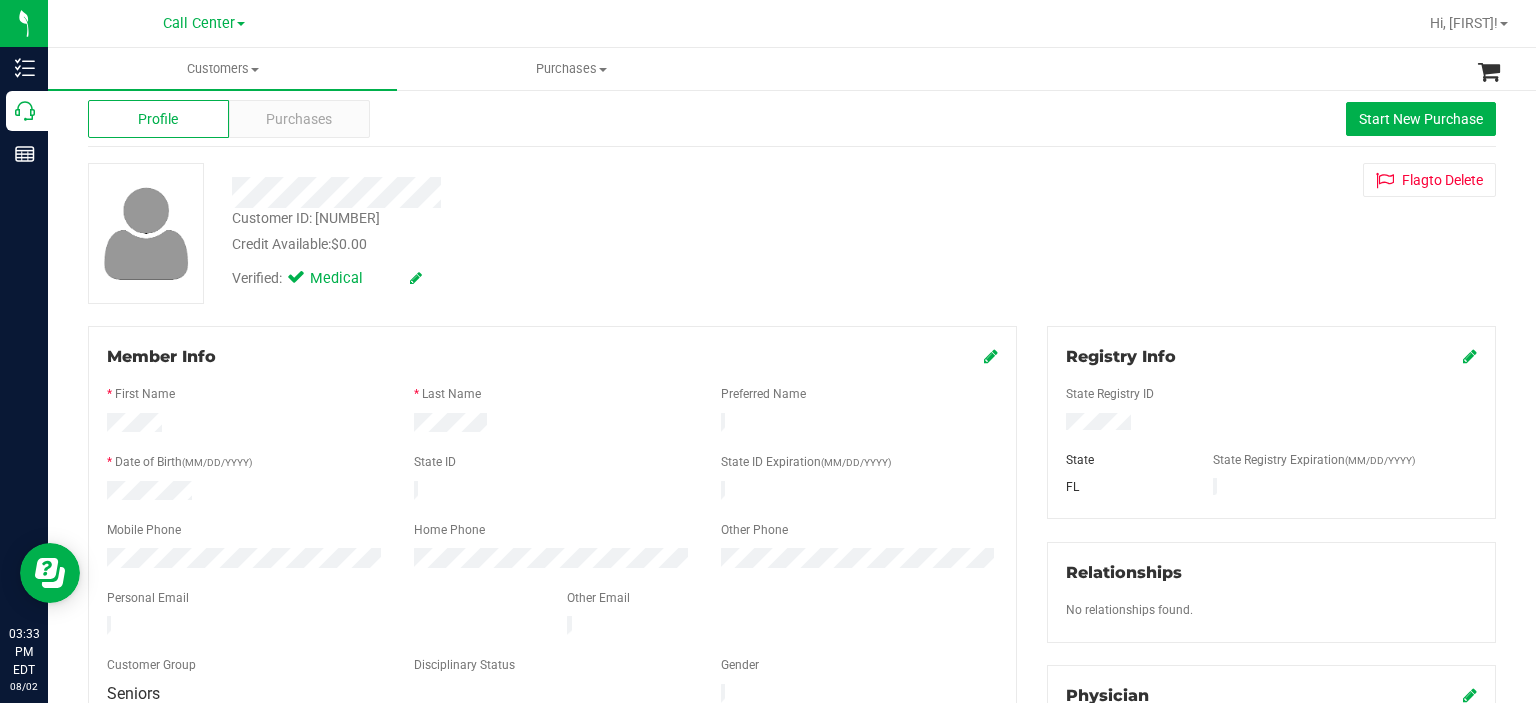 scroll, scrollTop: 0, scrollLeft: 0, axis: both 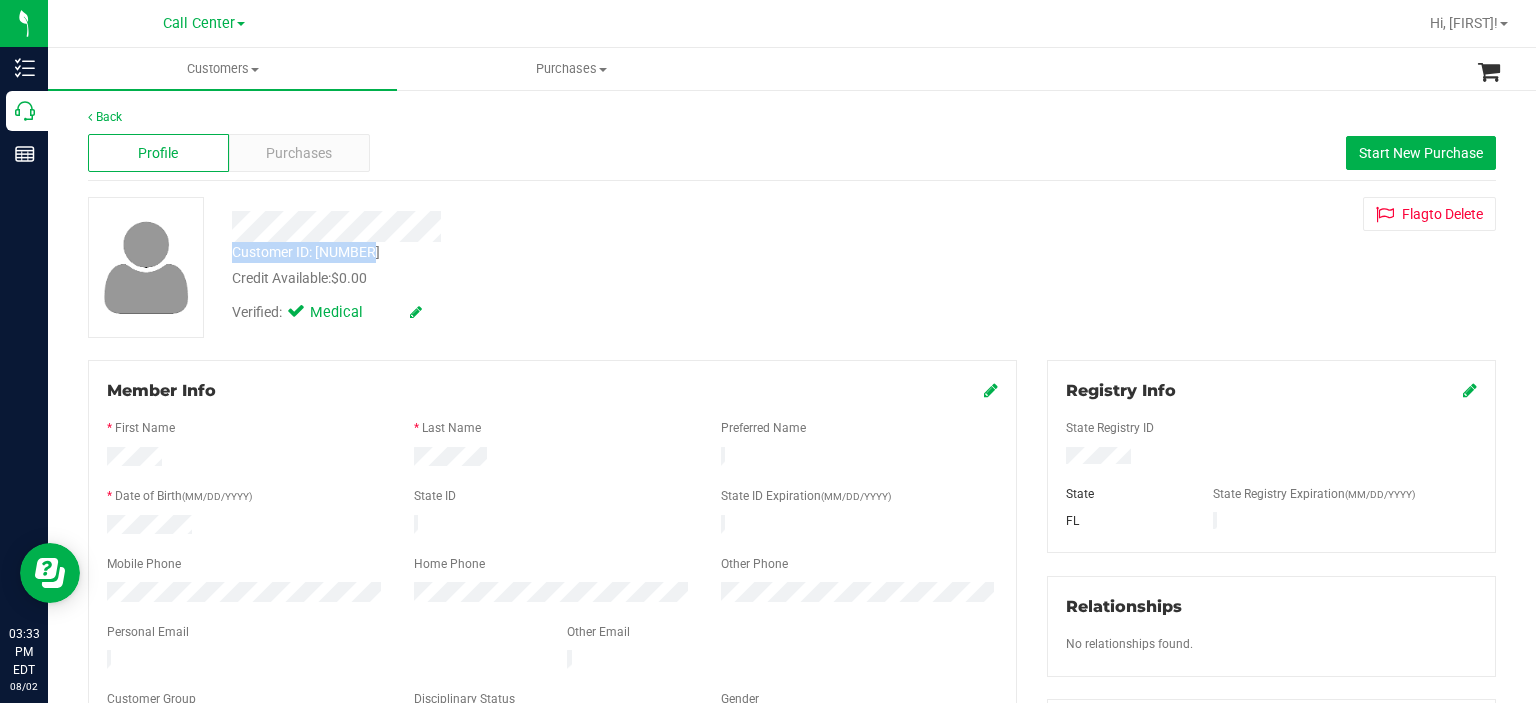drag, startPoint x: 369, startPoint y: 250, endPoint x: 230, endPoint y: 262, distance: 139.51703 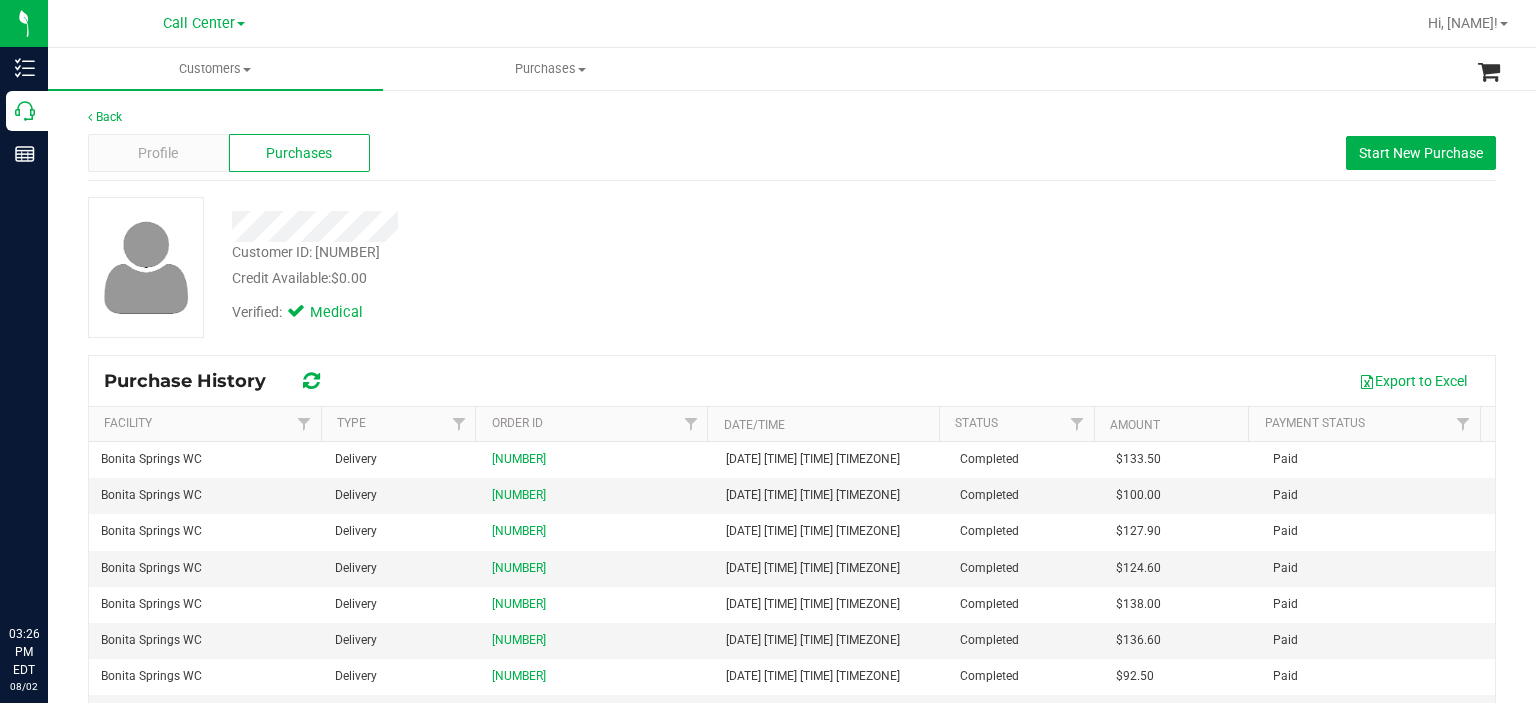 scroll, scrollTop: 0, scrollLeft: 0, axis: both 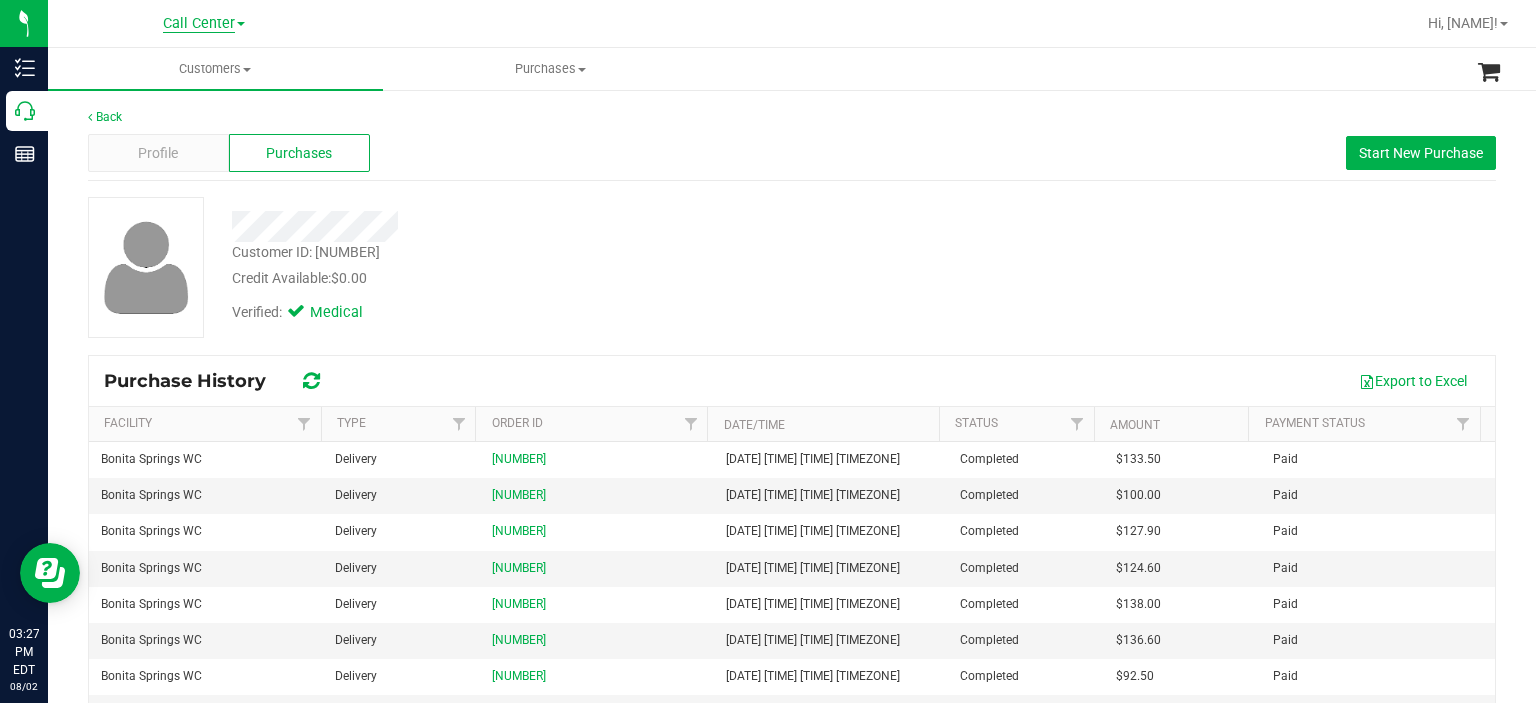 click on "Call Center" at bounding box center (199, 24) 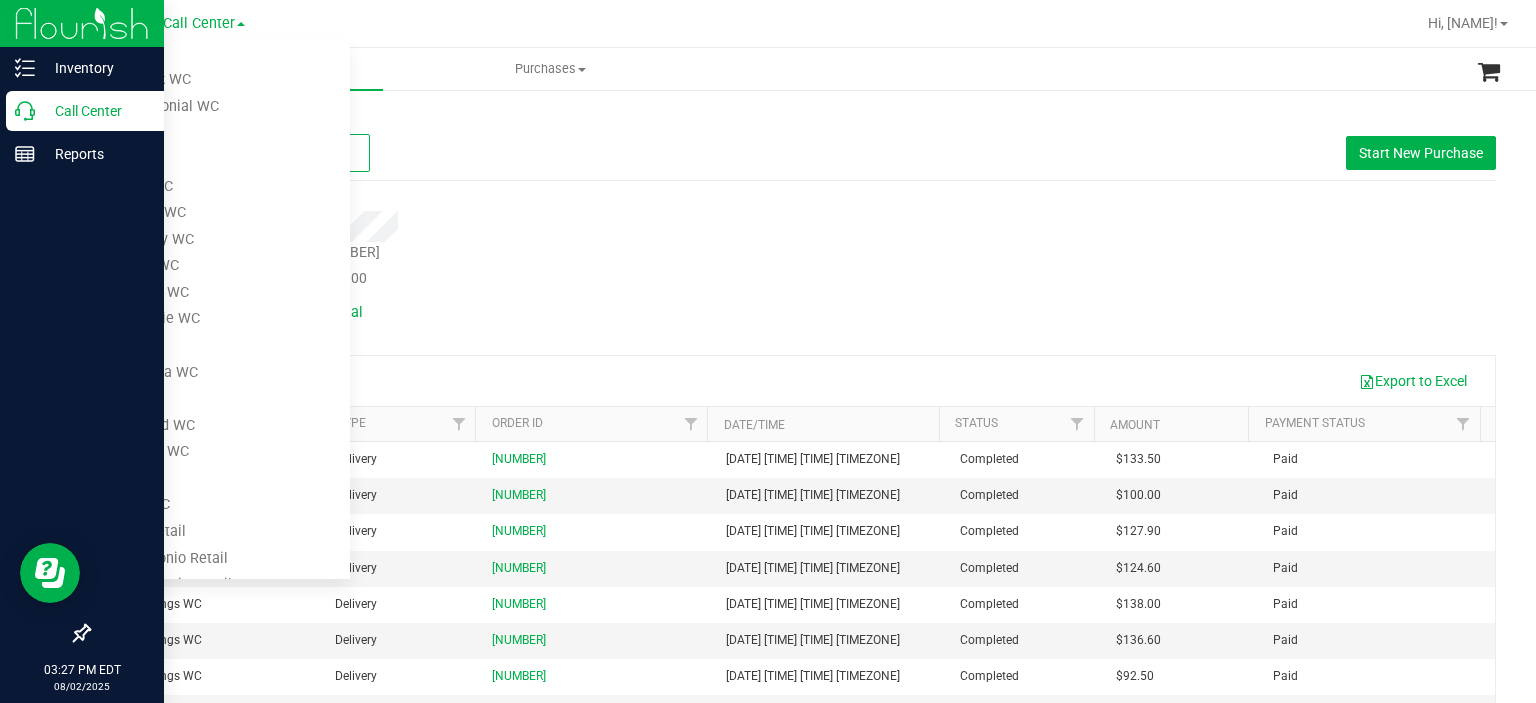 scroll, scrollTop: 700, scrollLeft: 0, axis: vertical 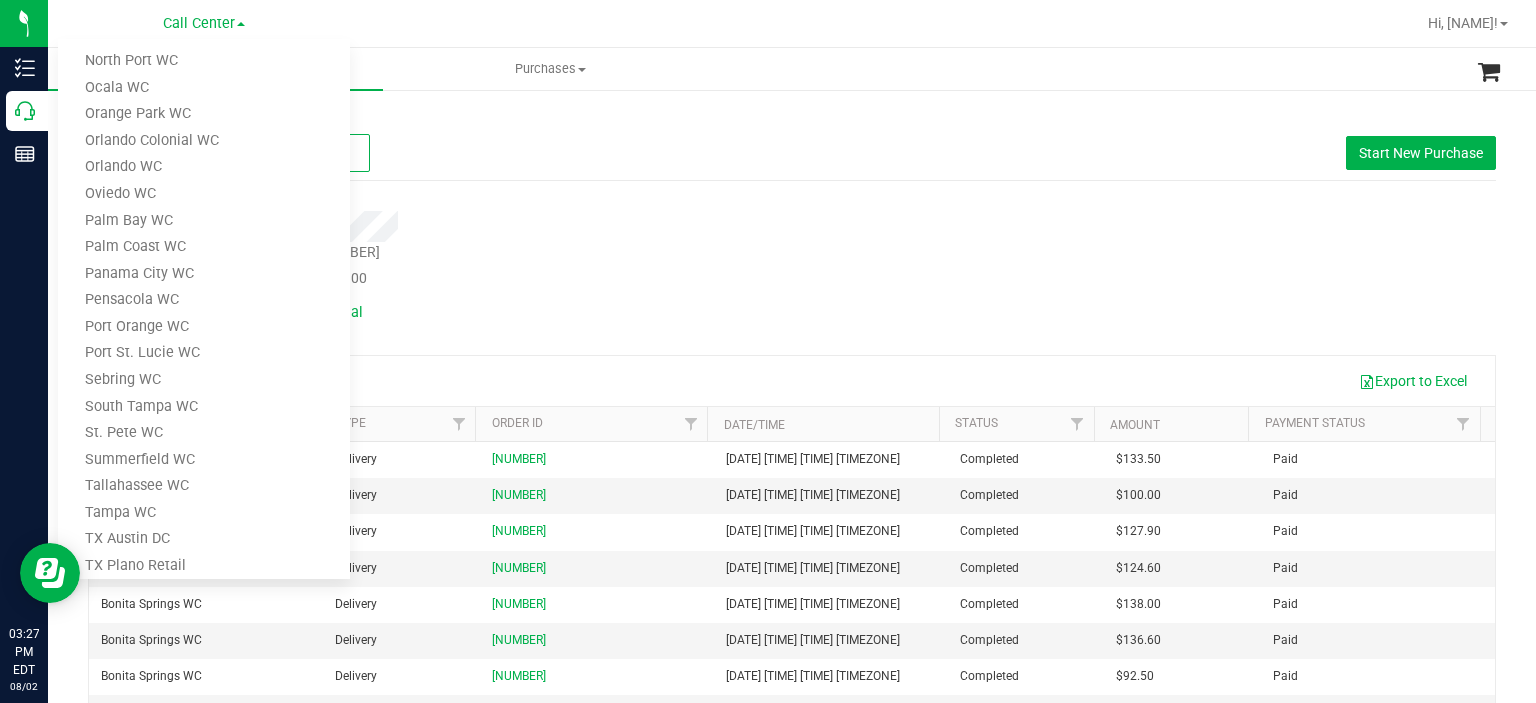 click on "Verified:
Medical" at bounding box center (576, 311) 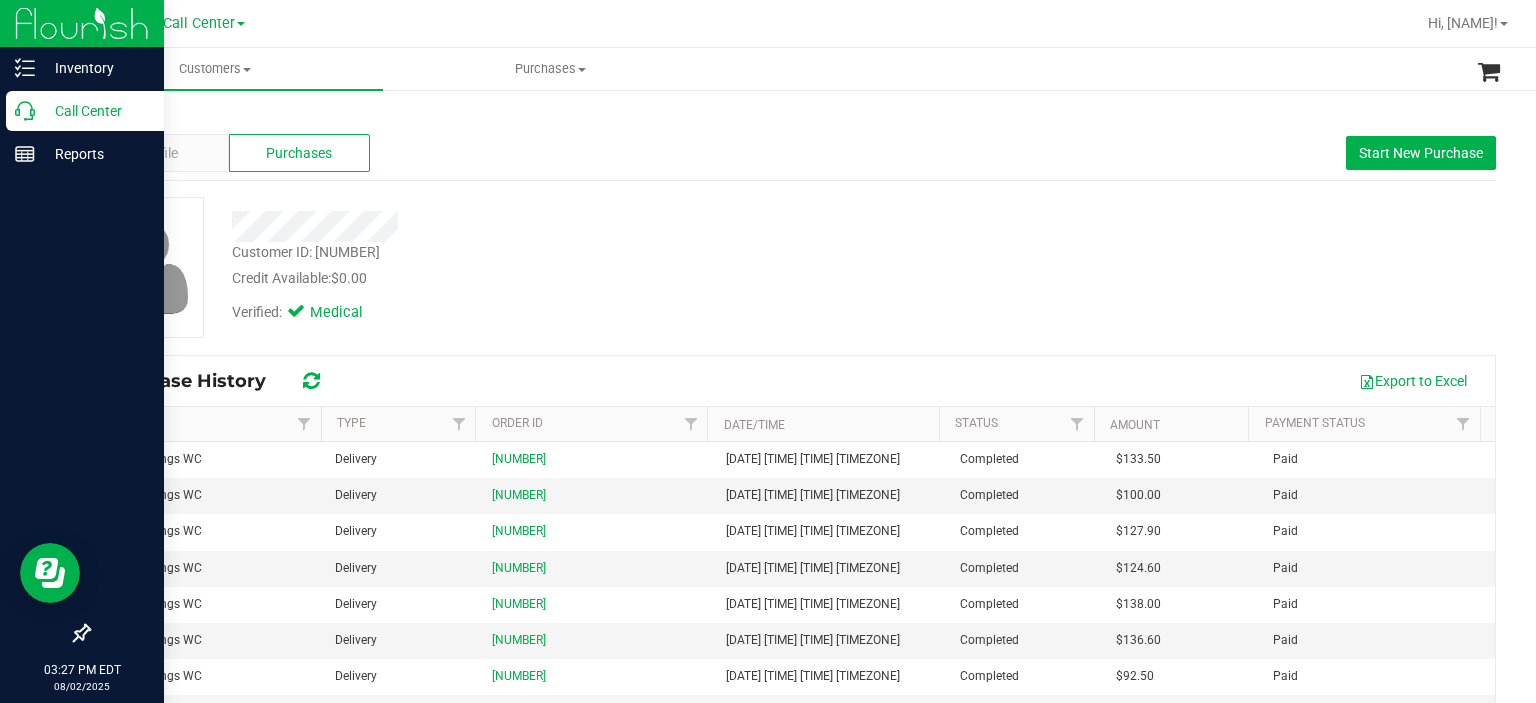 click 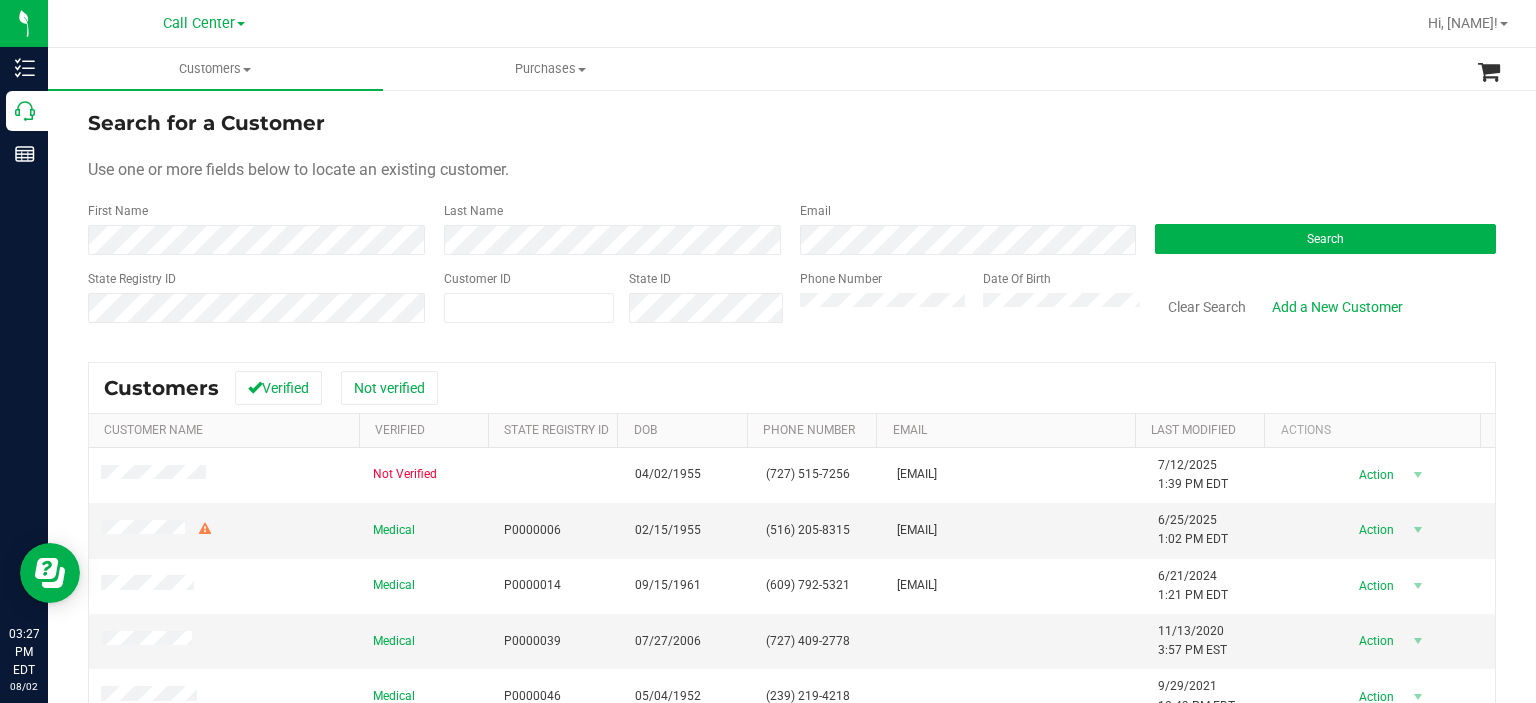 click on "Email" at bounding box center (963, 228) 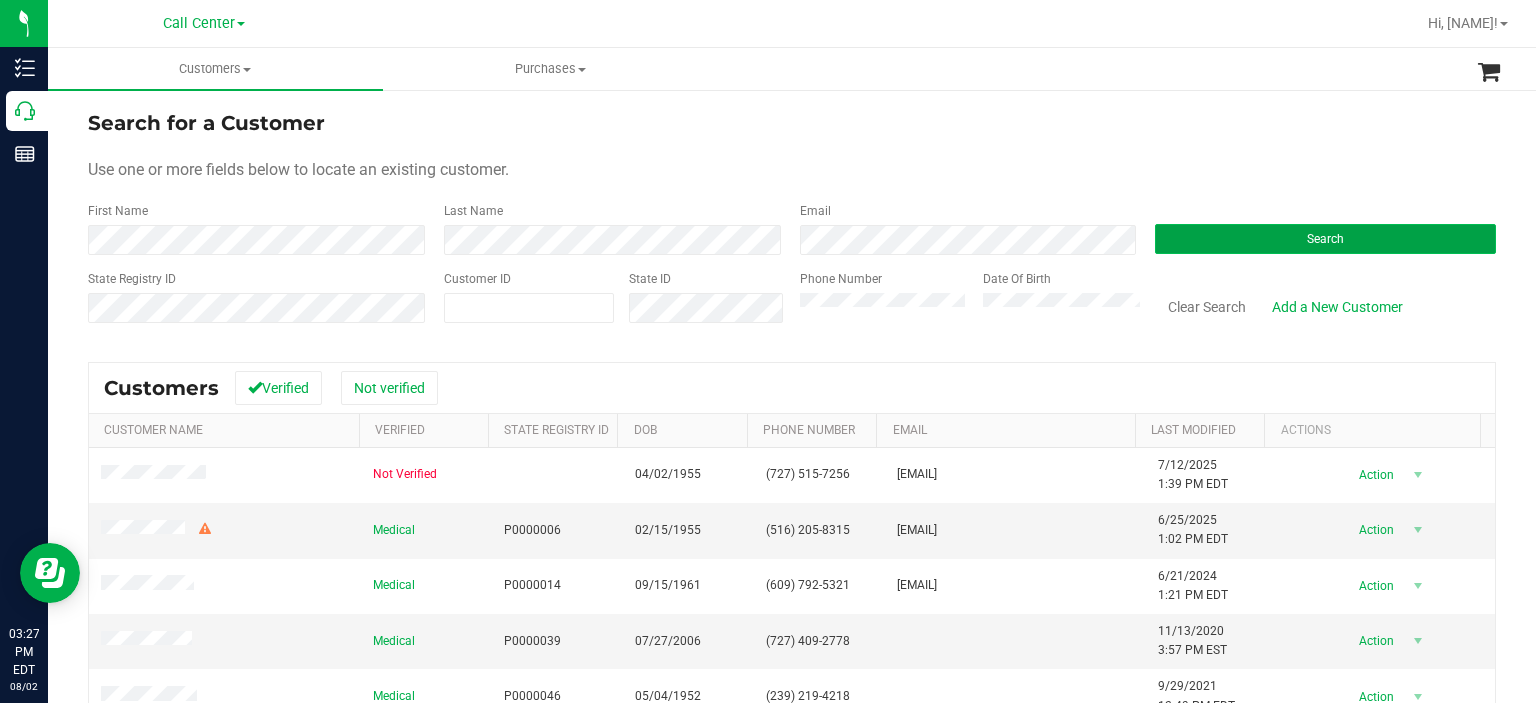 click on "Search" at bounding box center [1325, 239] 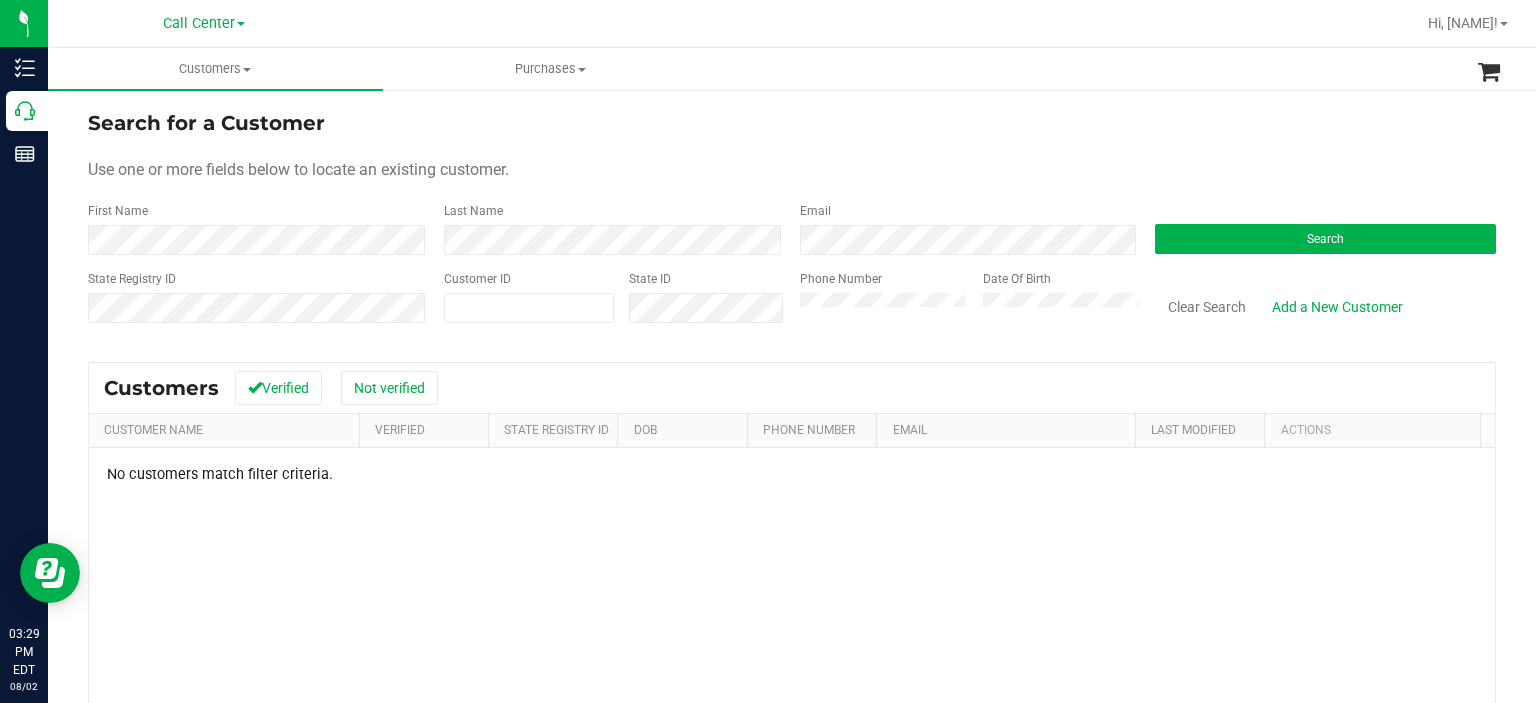 click on "Call Center" at bounding box center [204, 22] 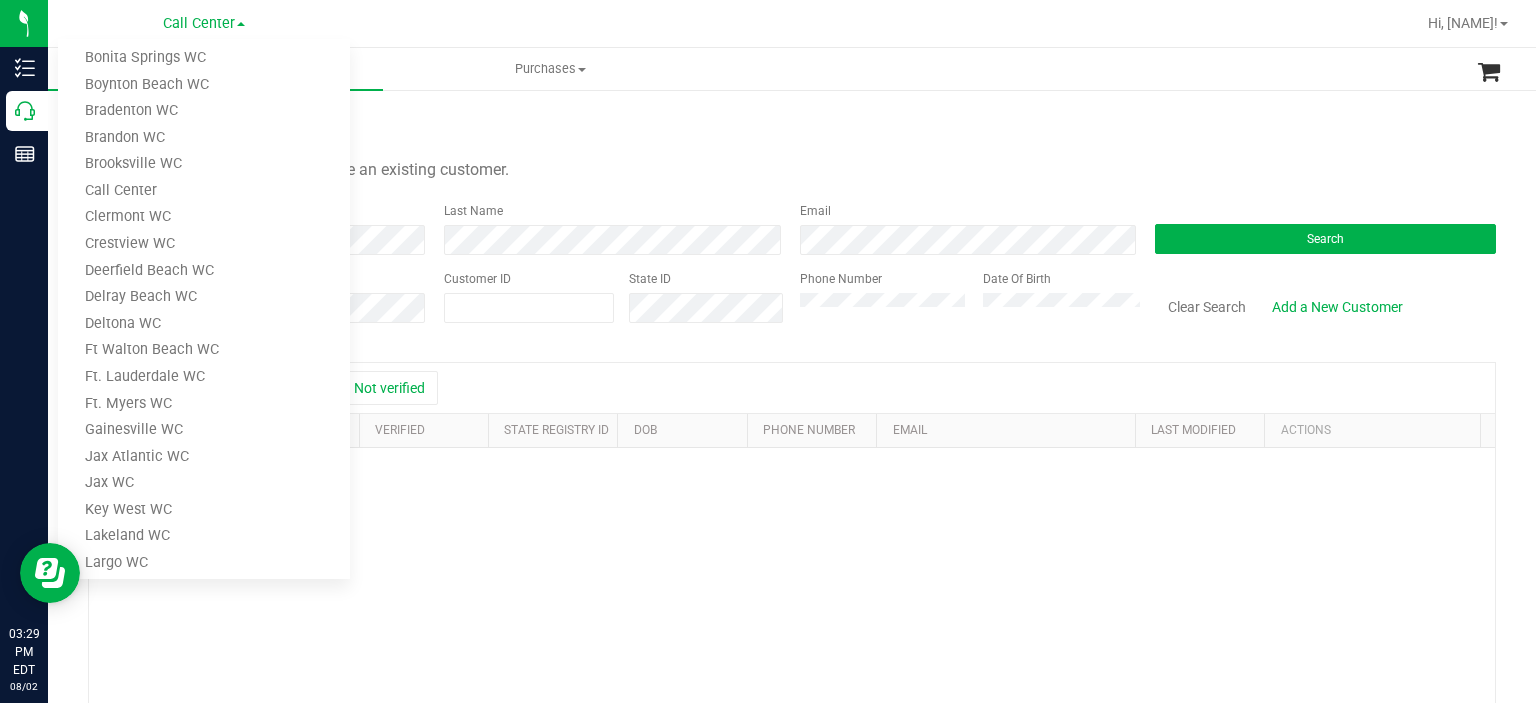 scroll, scrollTop: 0, scrollLeft: 0, axis: both 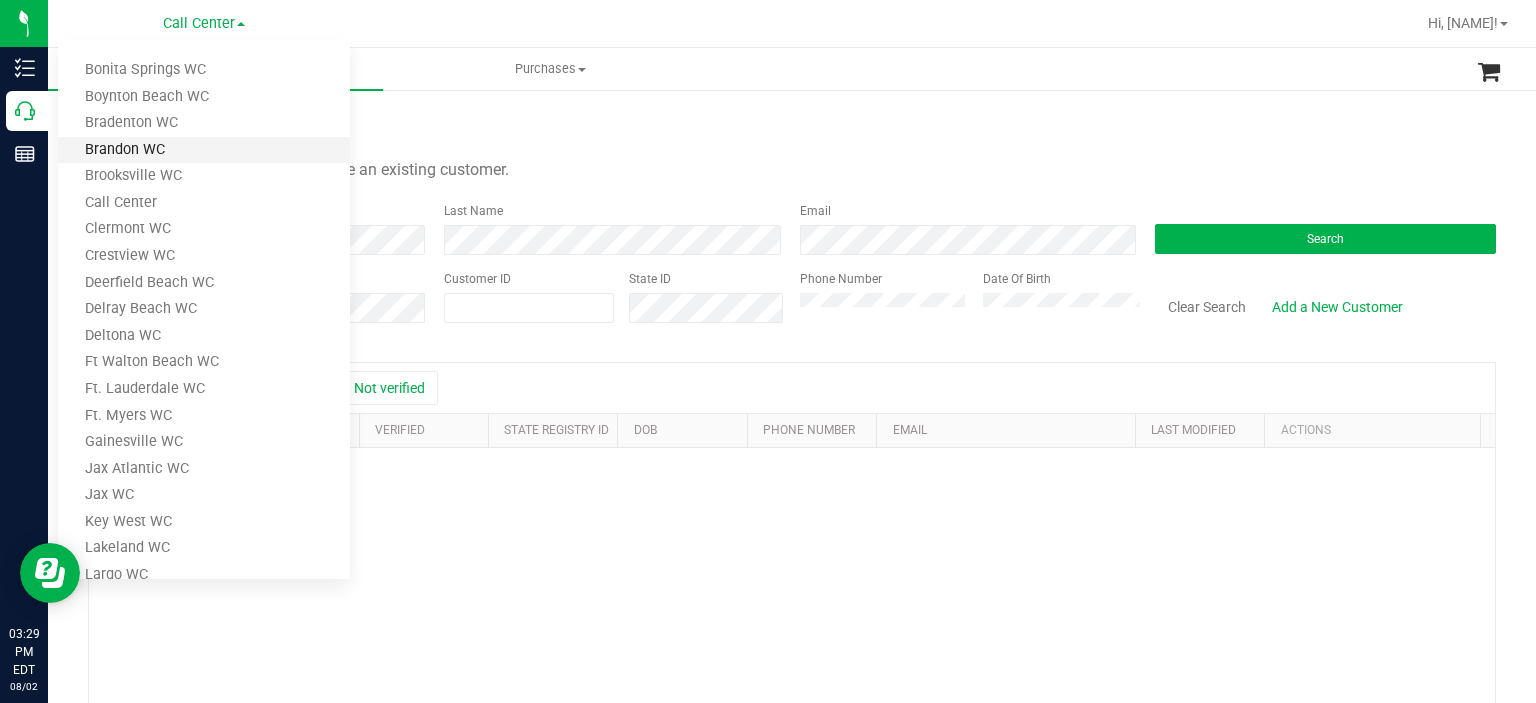 click on "Brandon WC" at bounding box center [204, 150] 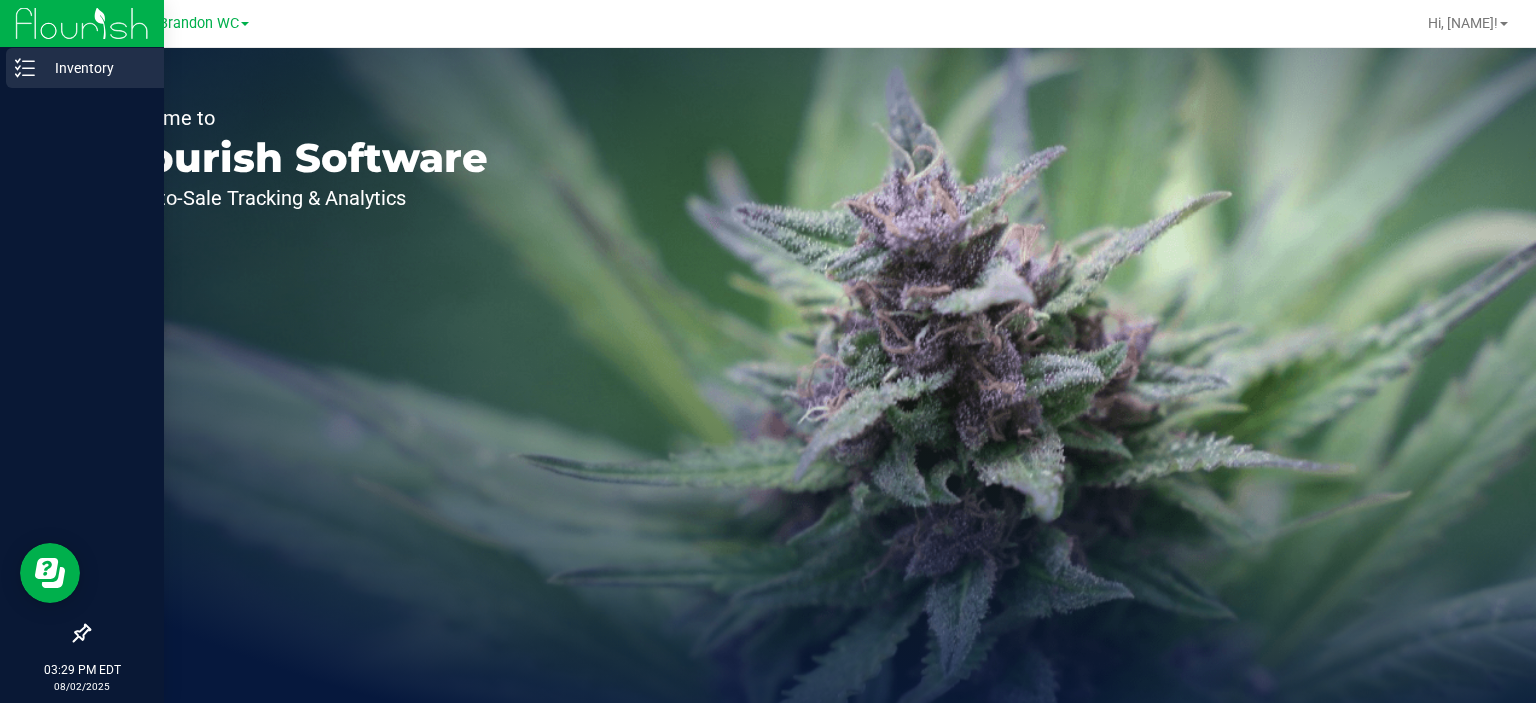 click on "Inventory" at bounding box center [85, 68] 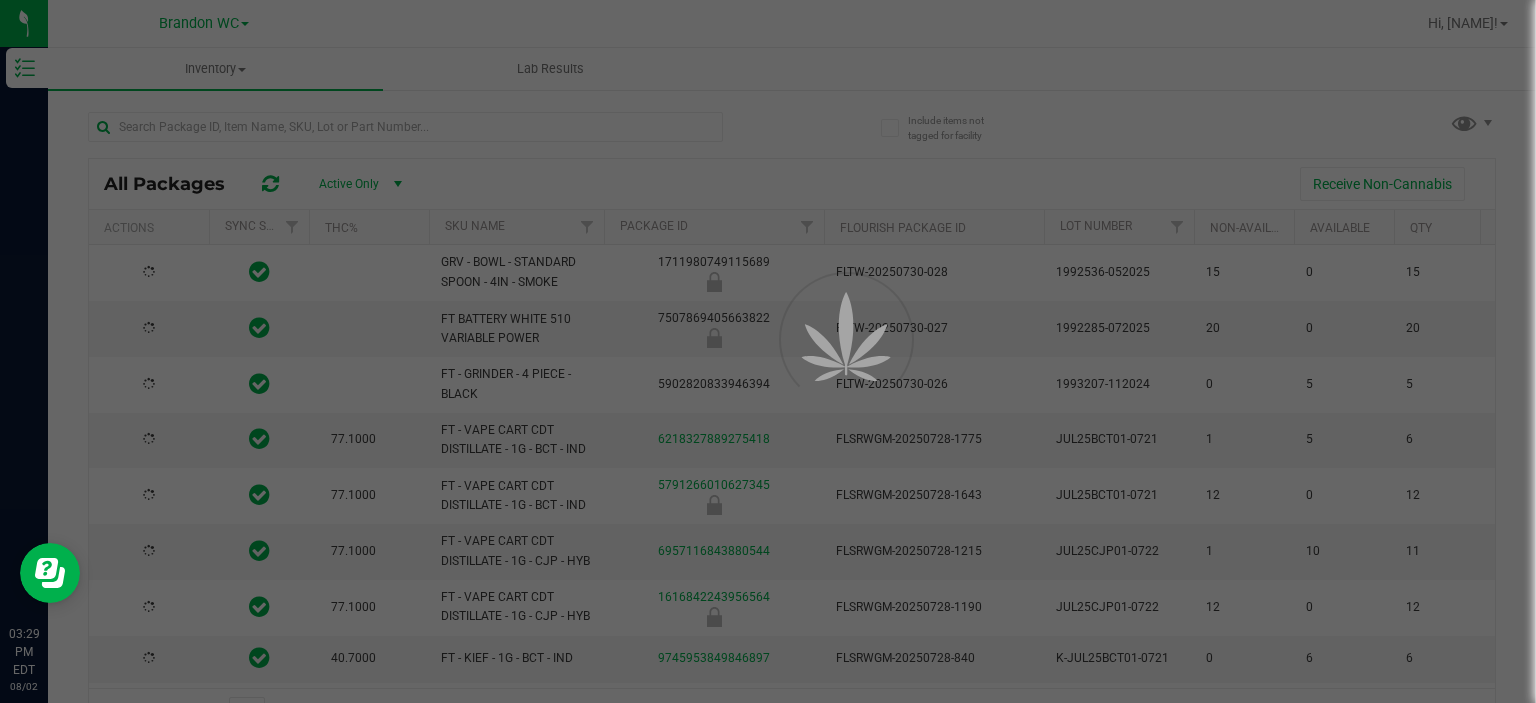 click at bounding box center (768, 351) 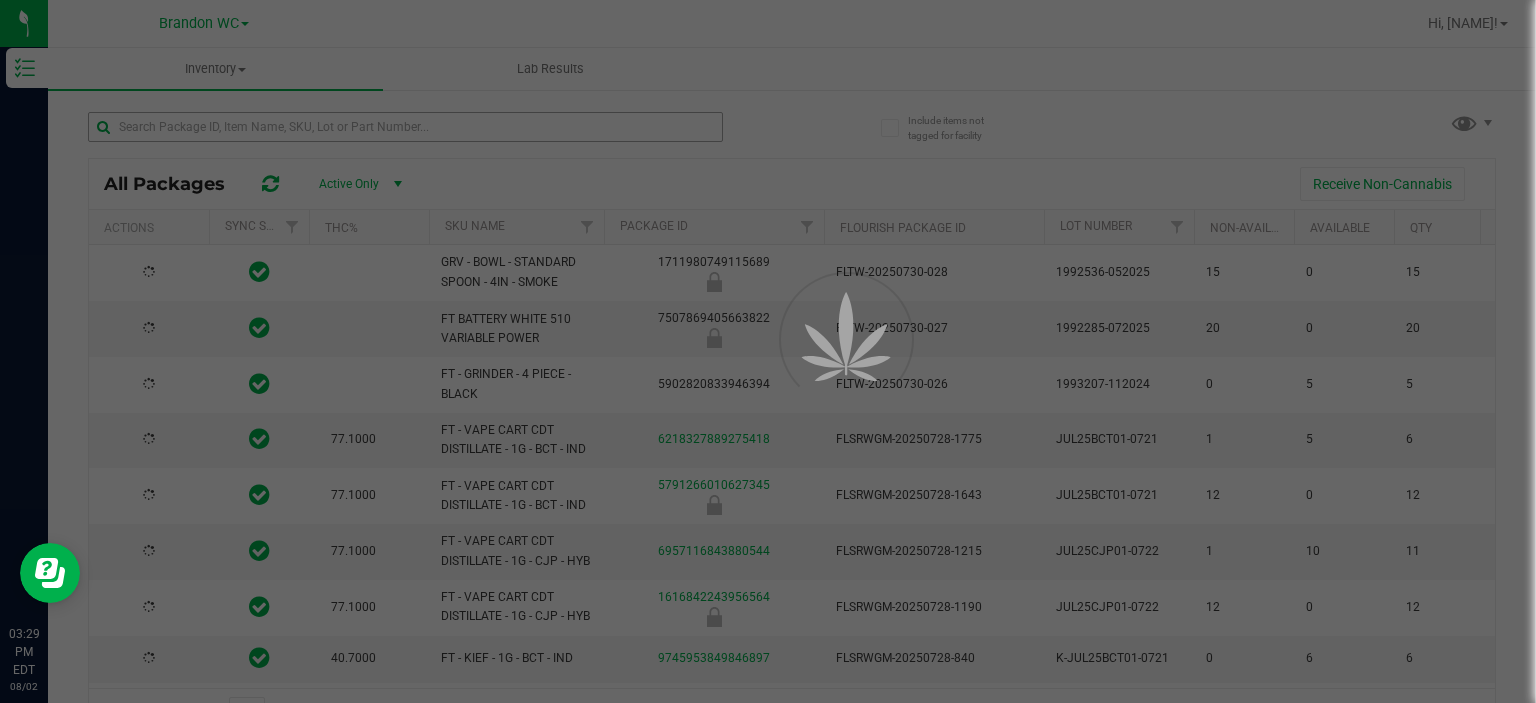 type on "2026-07-21" 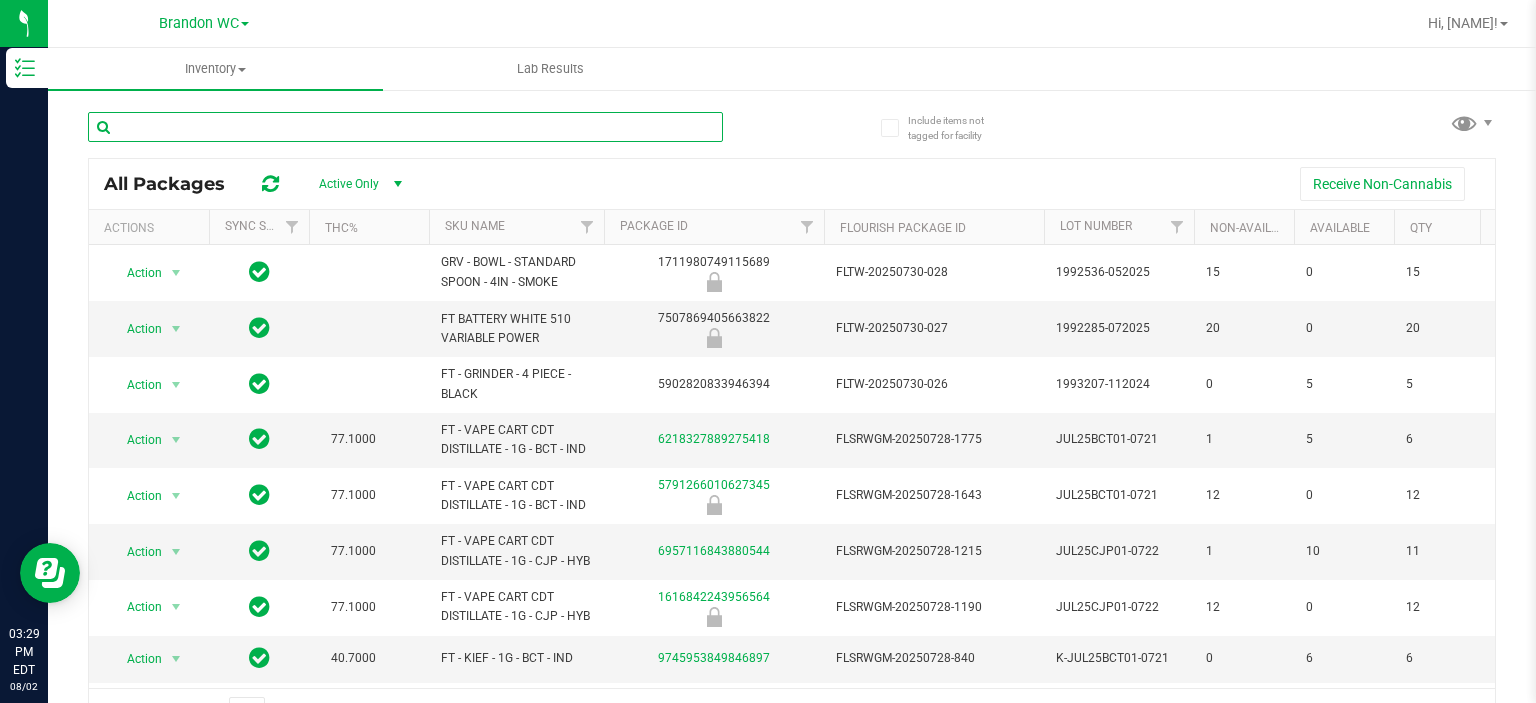 click at bounding box center (405, 127) 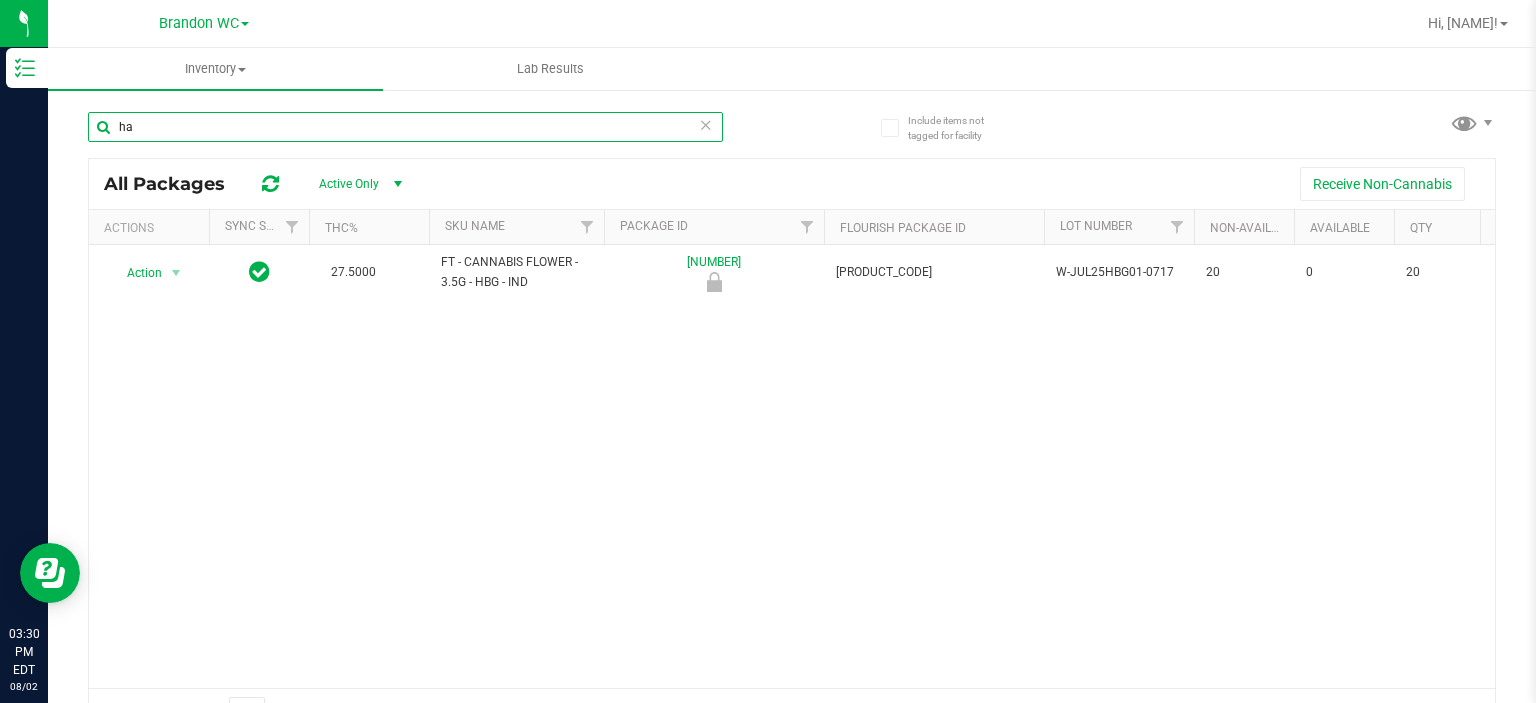 type on "h" 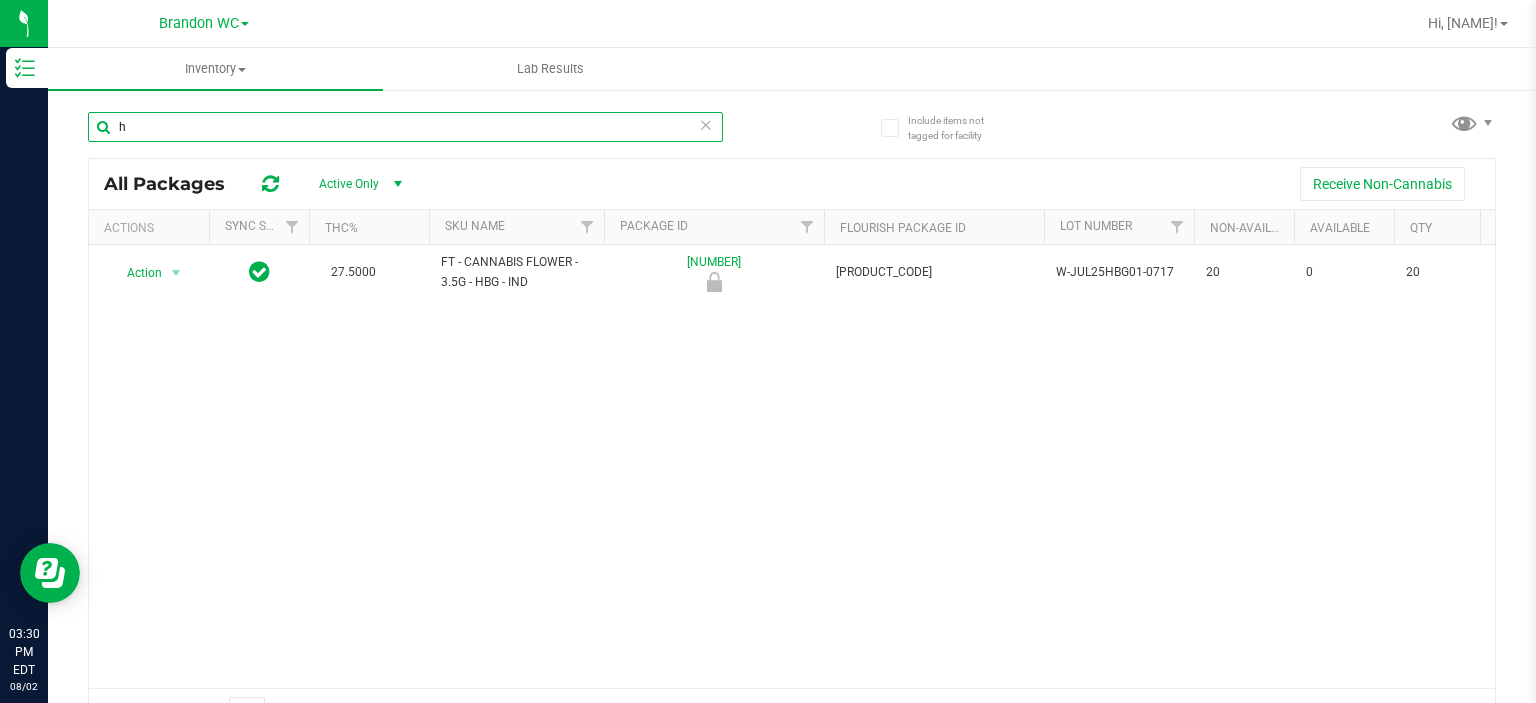 type 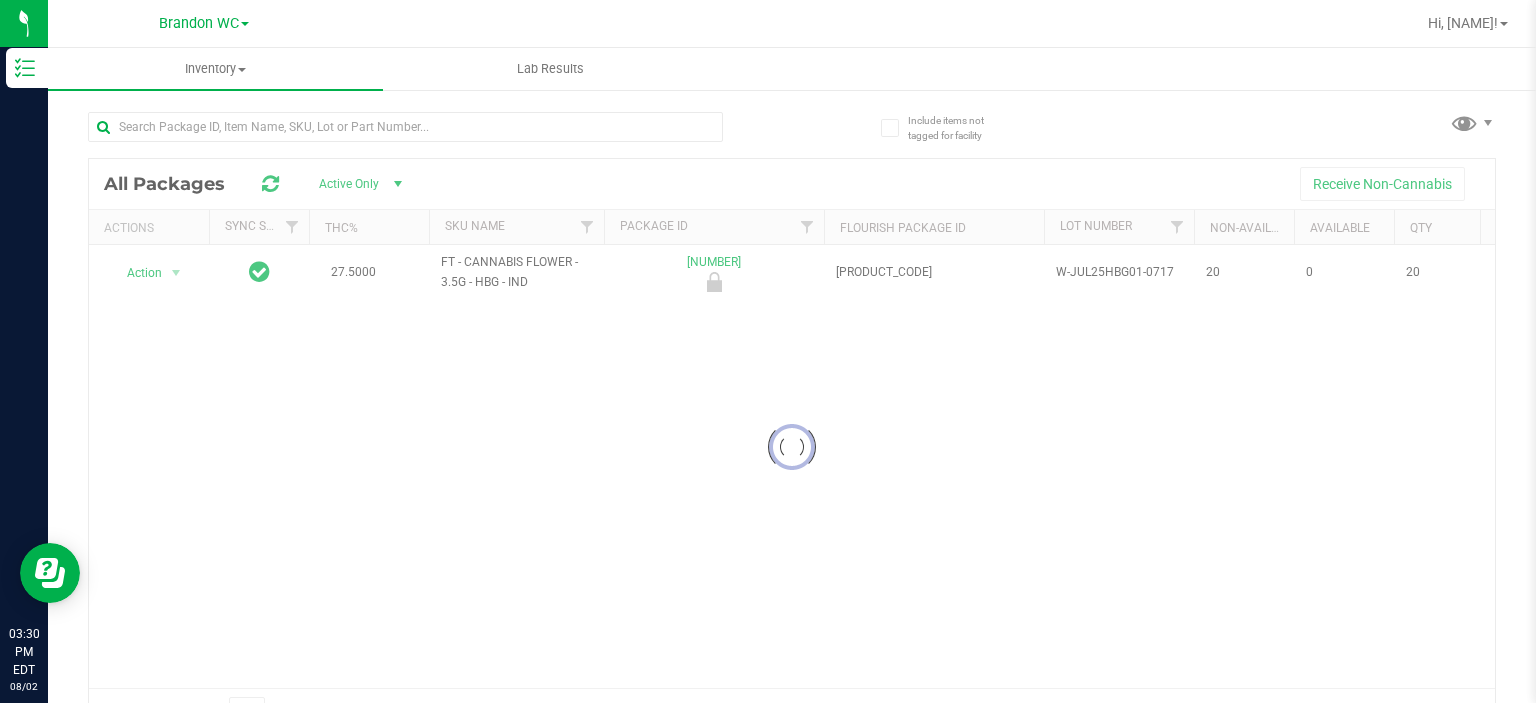 click on "Brandon WC" at bounding box center [199, 23] 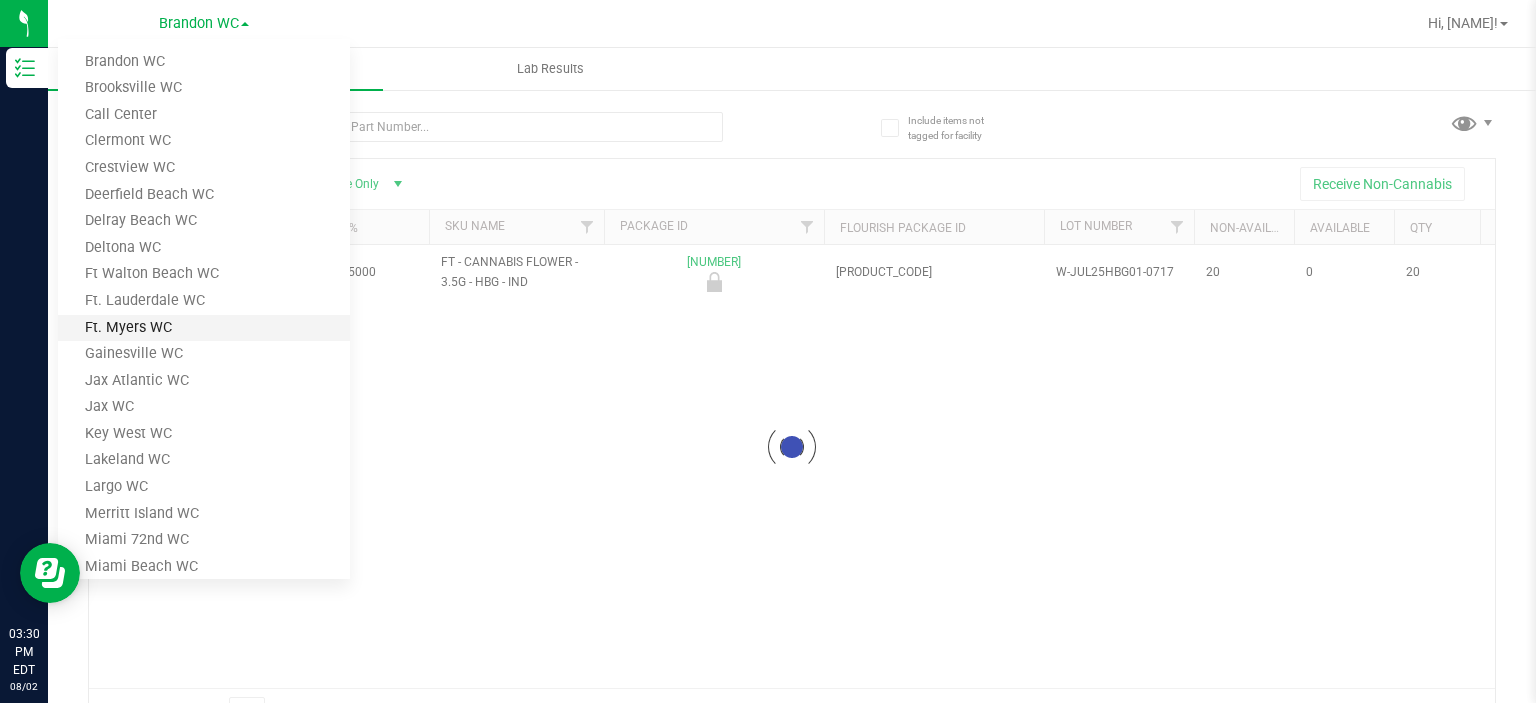 scroll, scrollTop: 200, scrollLeft: 0, axis: vertical 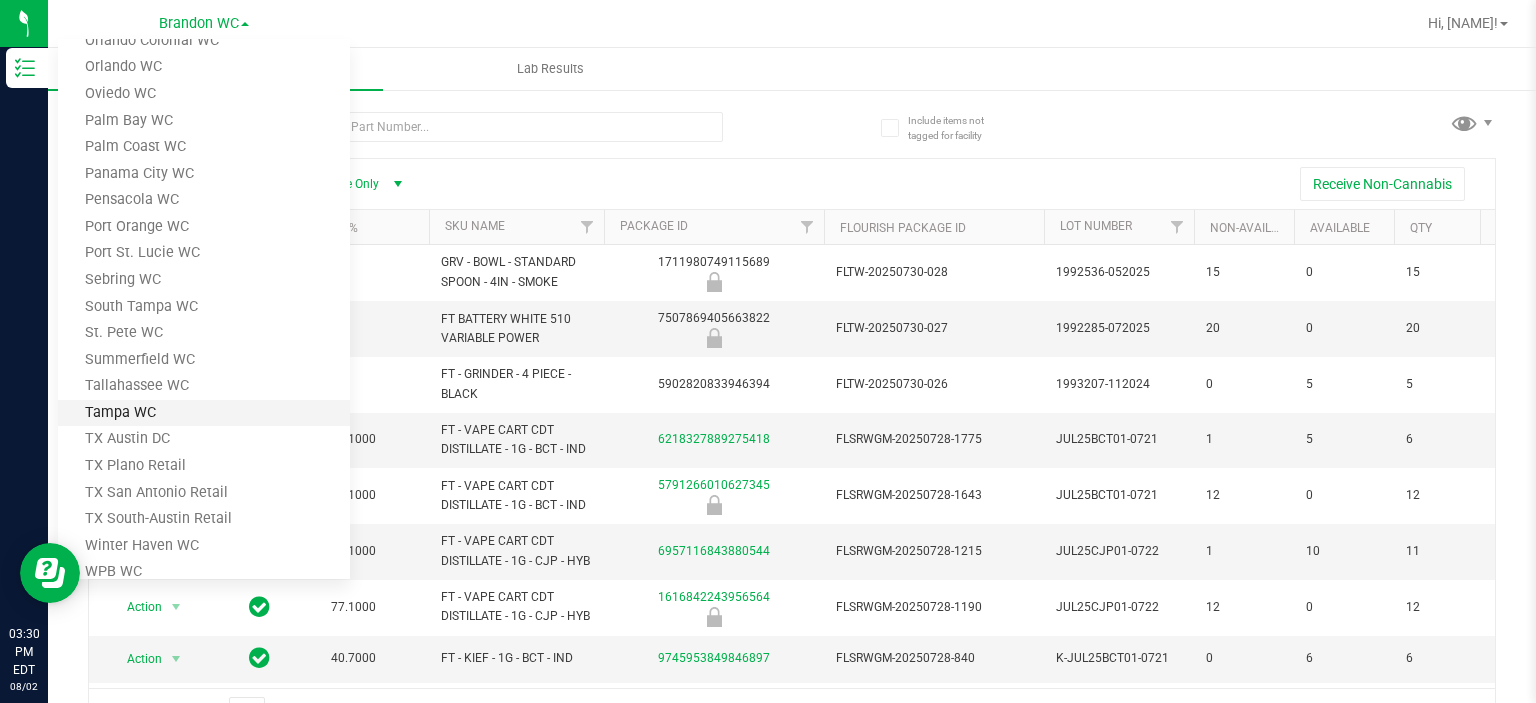 click on "Tampa WC" at bounding box center (204, 413) 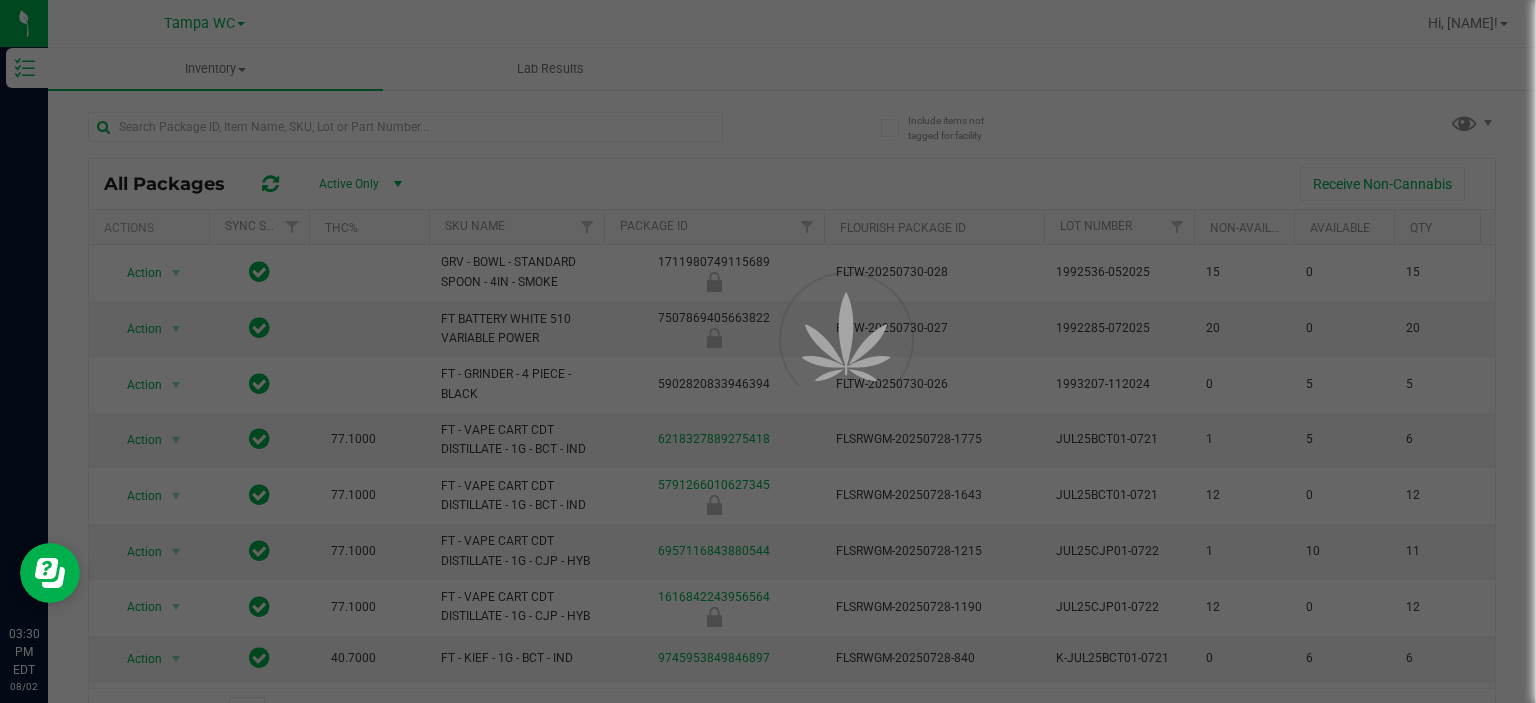 click at bounding box center [768, 351] 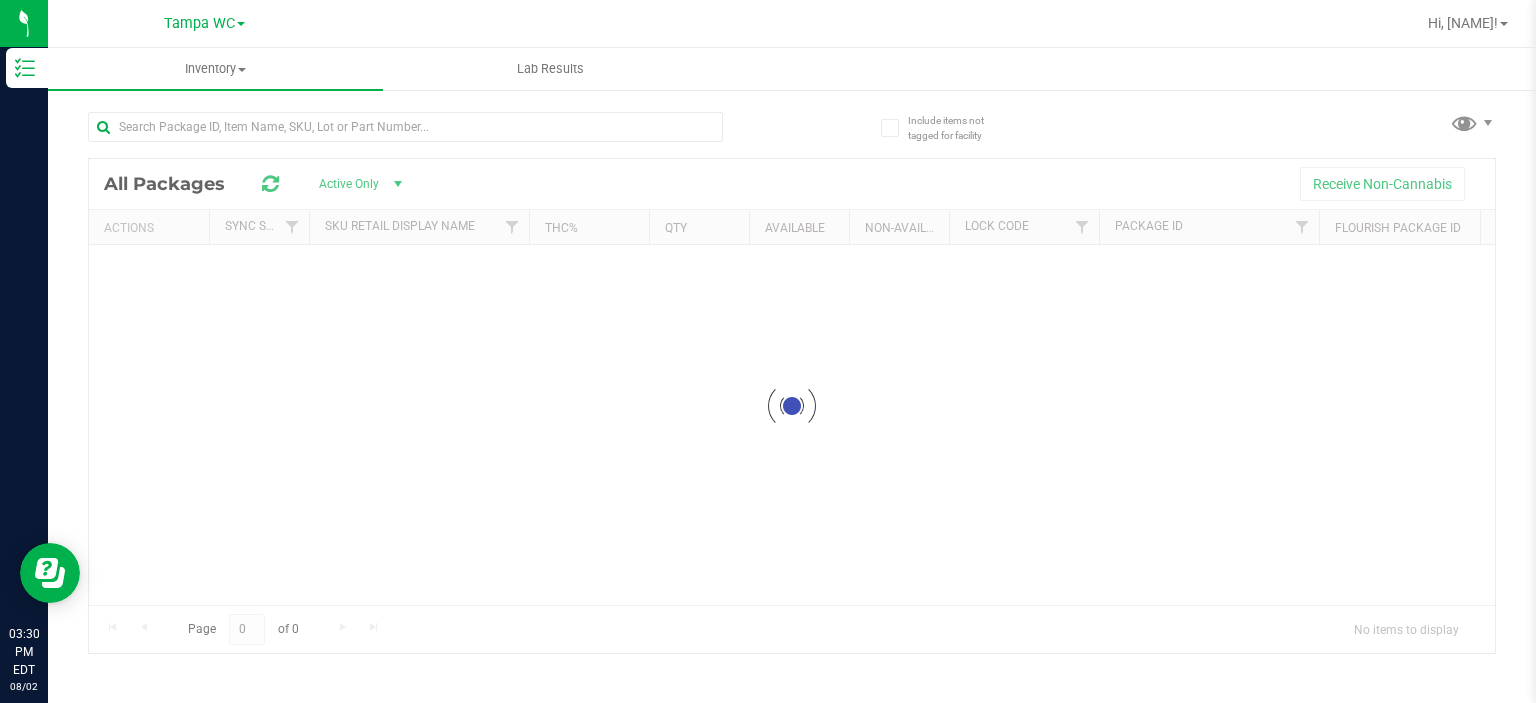 click at bounding box center [405, 127] 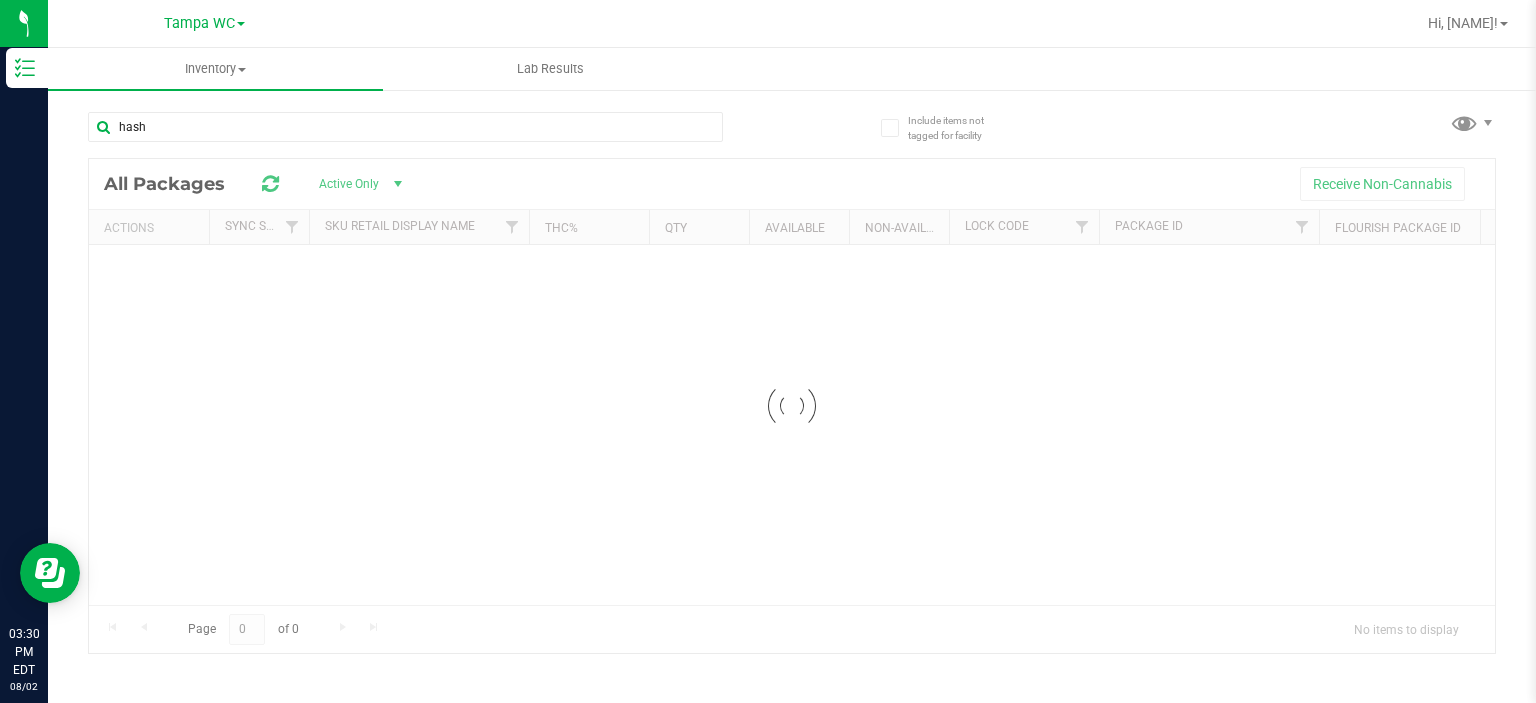 type on "hash" 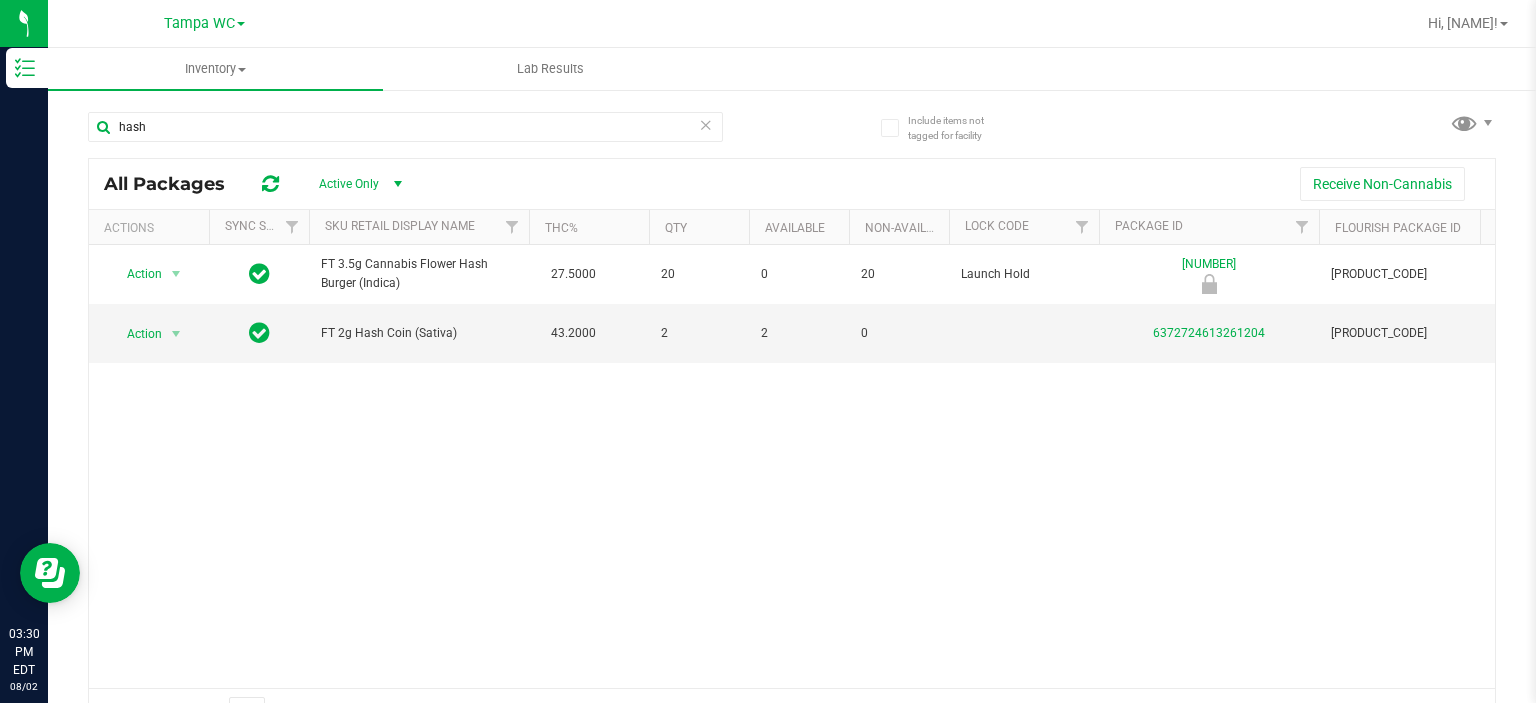 click on "Action Action Global inventory Package audit log Print package label Print product labels
FT 3.5g Cannabis Flower Hash Burger (Indica)
$27.5000
20
0
20
Launch Hold
[NUMBER]
[PRODUCT_CODE]
Whole Flower
W-JUL25HBG01-0717
FT - CANNABIS FLOWER - 3.5G - HBG - IND
Now
$50.00000" at bounding box center (792, 466) 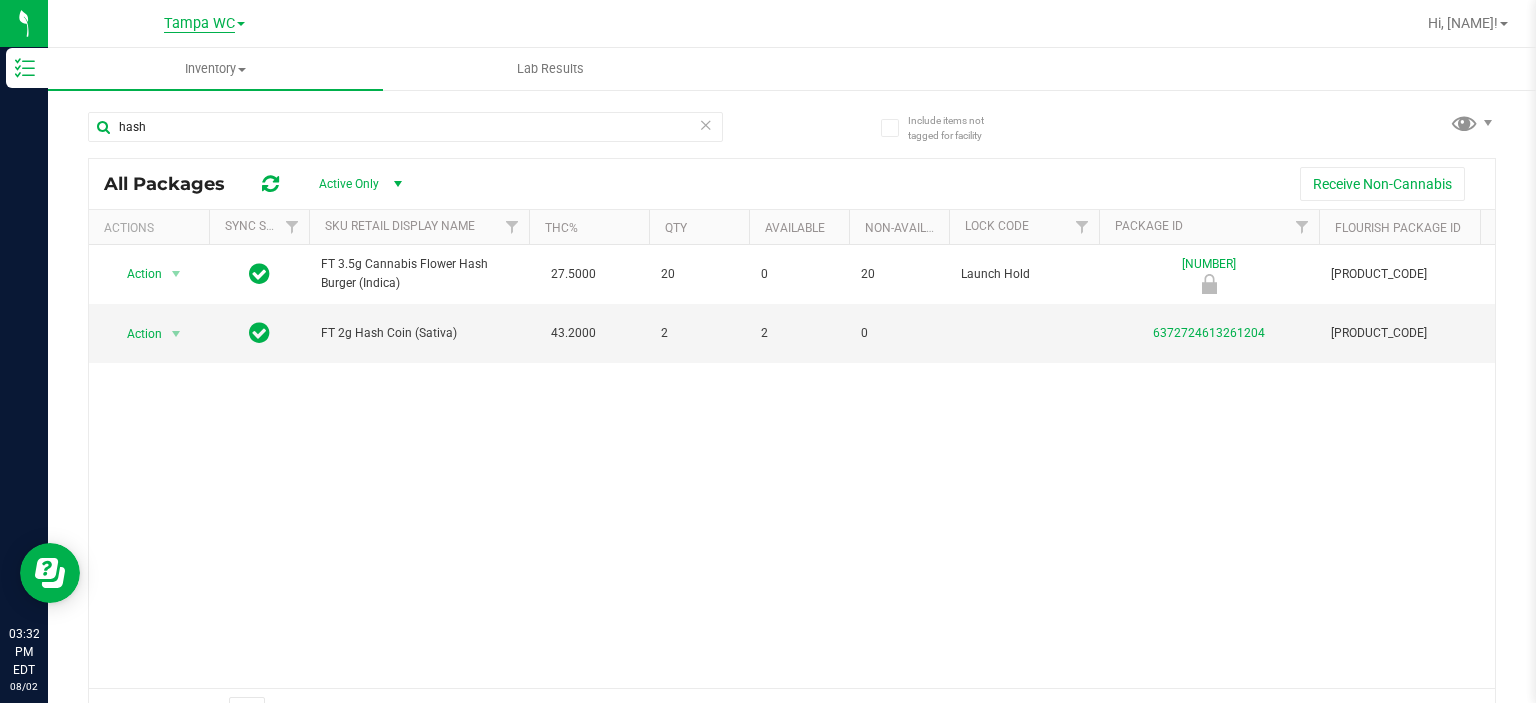 click on "Tampa WC" at bounding box center [199, 24] 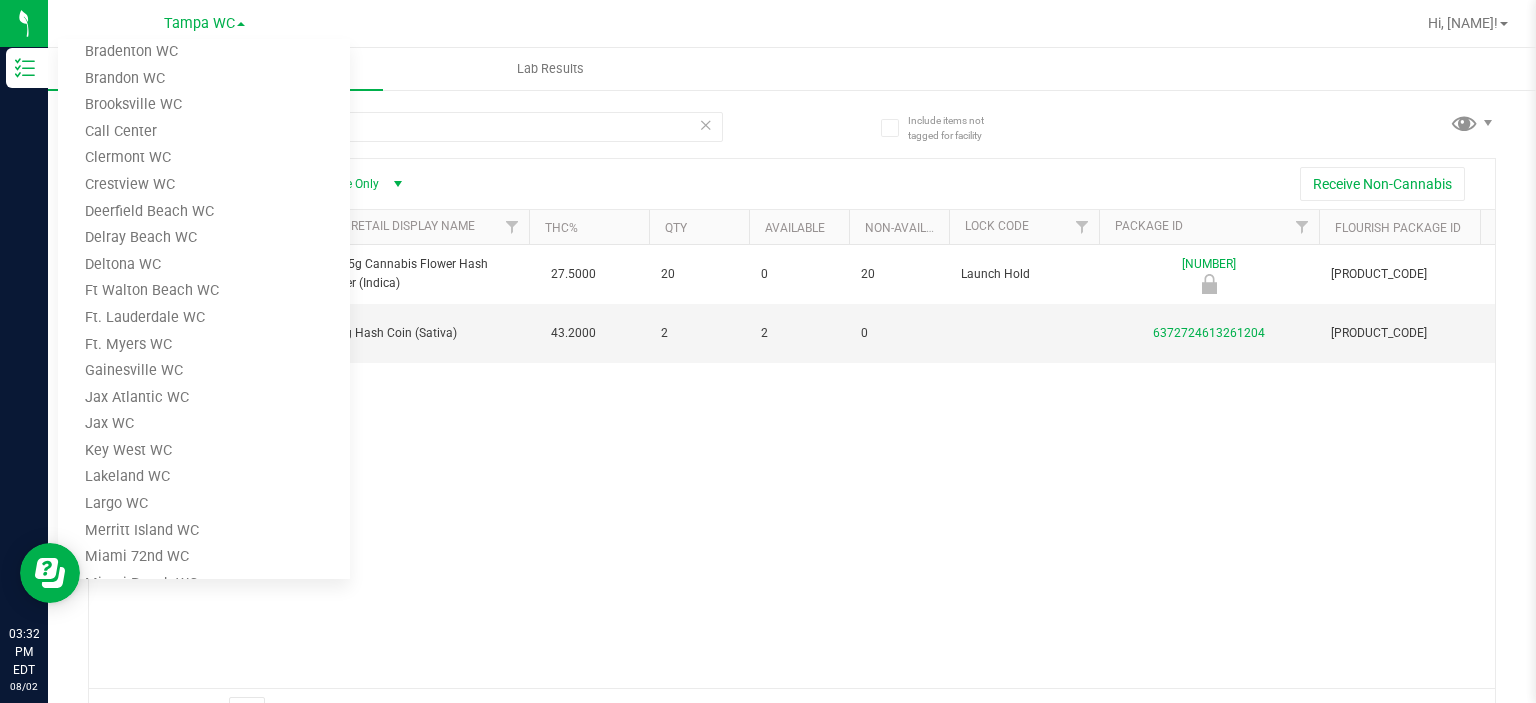 scroll, scrollTop: 0, scrollLeft: 0, axis: both 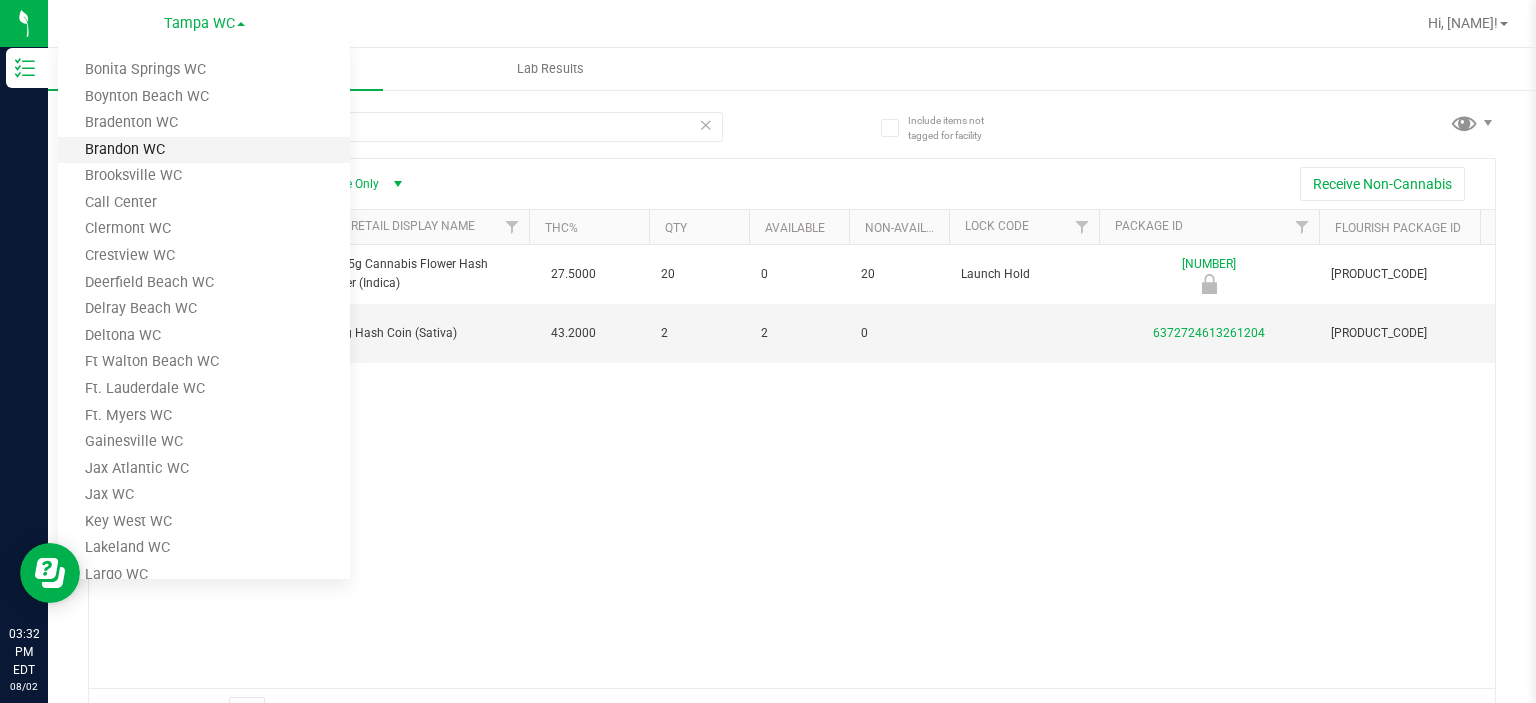 click on "Brandon WC" at bounding box center (204, 150) 